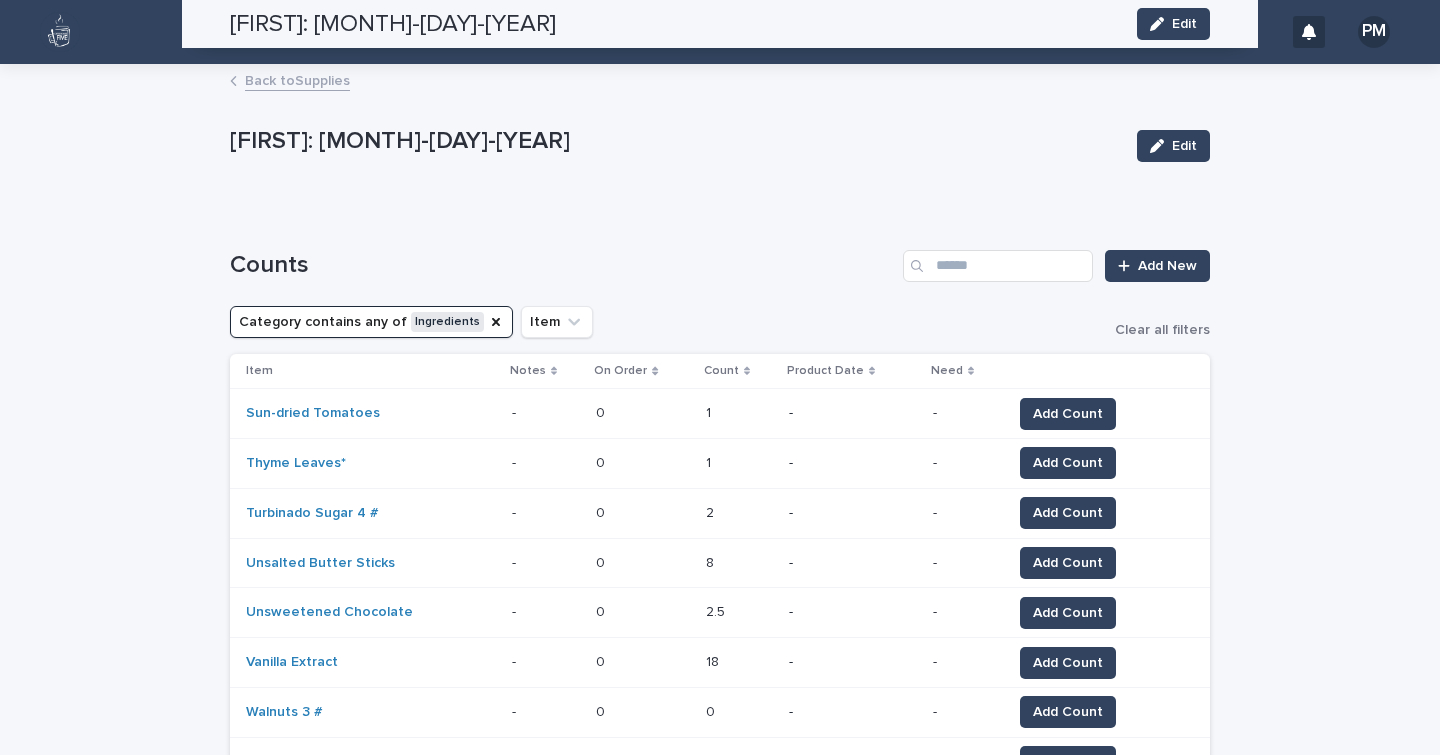 scroll, scrollTop: 0, scrollLeft: 0, axis: both 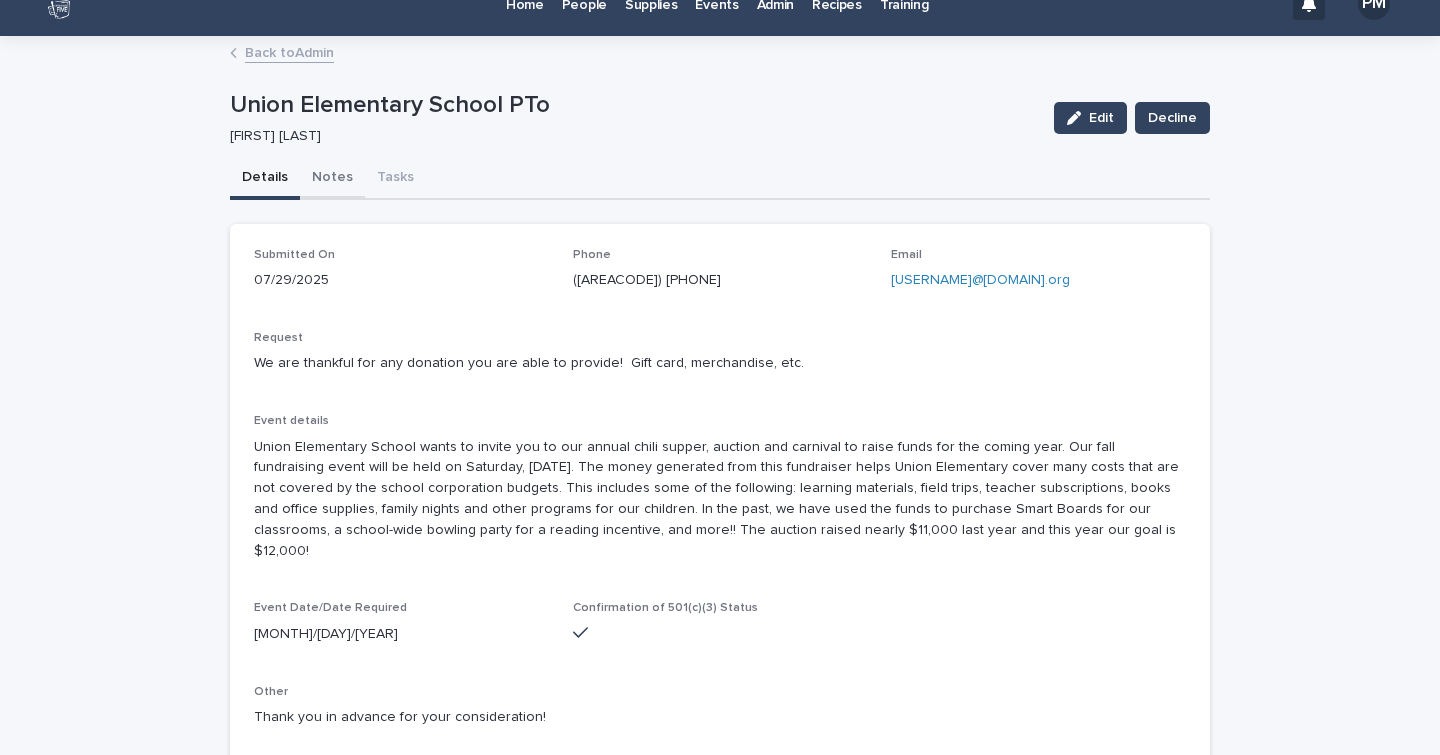 click on "[COMPANY] [COMPANY] [COMPANY] [FIRST] [LAST] Edit Decline [COMPANY] [COMPANY] [FIRST] [LAST] Edit Decline Sorry, there was an error saving your record. Please try again. Please fill out the required fields below. Details Notes Tasks Loading... Saving… Loading... Saving… Loading... Saving… Submitted On [MONTH]/[DAY]/[YEAR] Phone ([AREACODE]) [PHONE] Email [USERNAME]@[DOMAIN].org Request We are thankful for any donation you are able to provide!  Gift card, merchandise, etc.  Event details Event Date/Date Required [MONTH]/[DAY]/[YEAR] Confirmation of 501(c)(3) Status Other Thank you in advance for your consideration! Staff Notes Status Submitted Response By - Response On - Donation - Value - Notes - Can't display tree at index  1 Can't display tree at index  2" at bounding box center (720, 582) 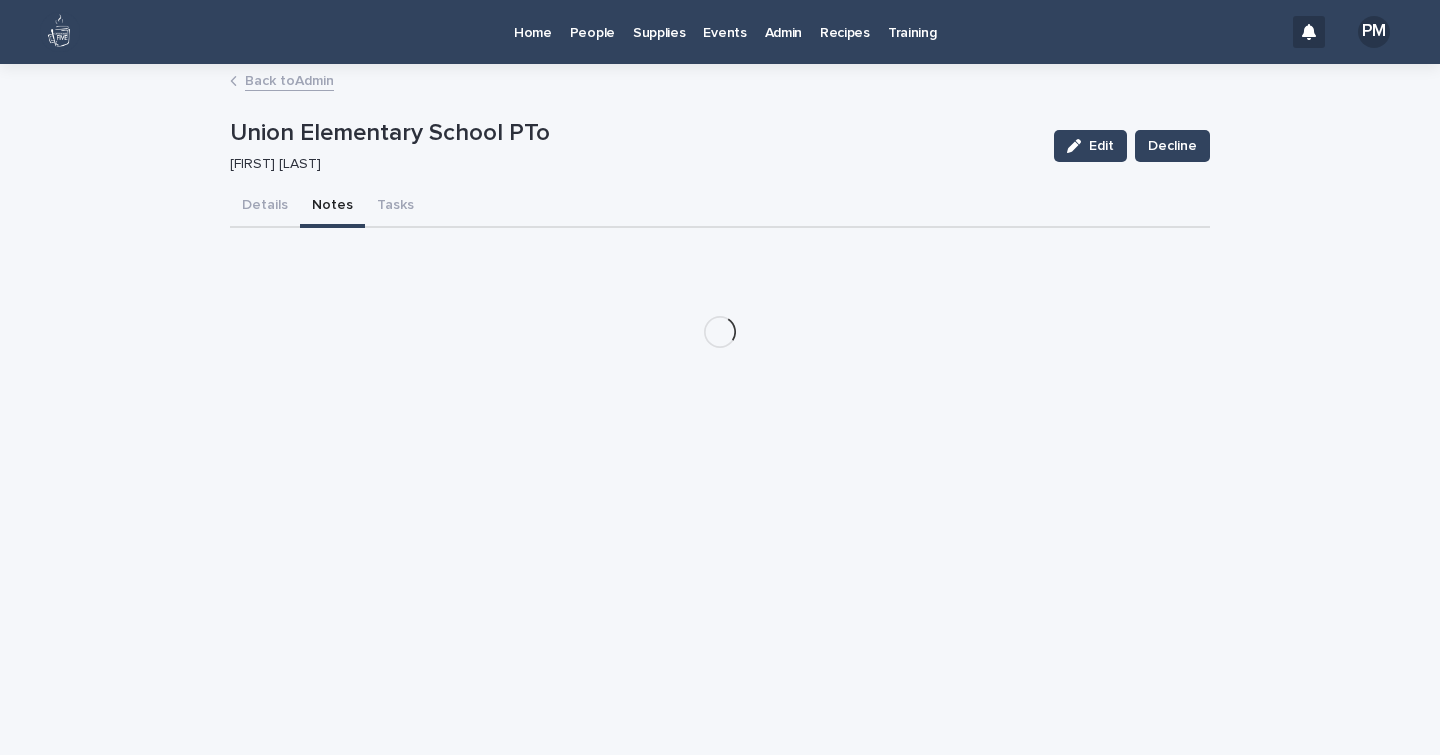 scroll, scrollTop: 0, scrollLeft: 0, axis: both 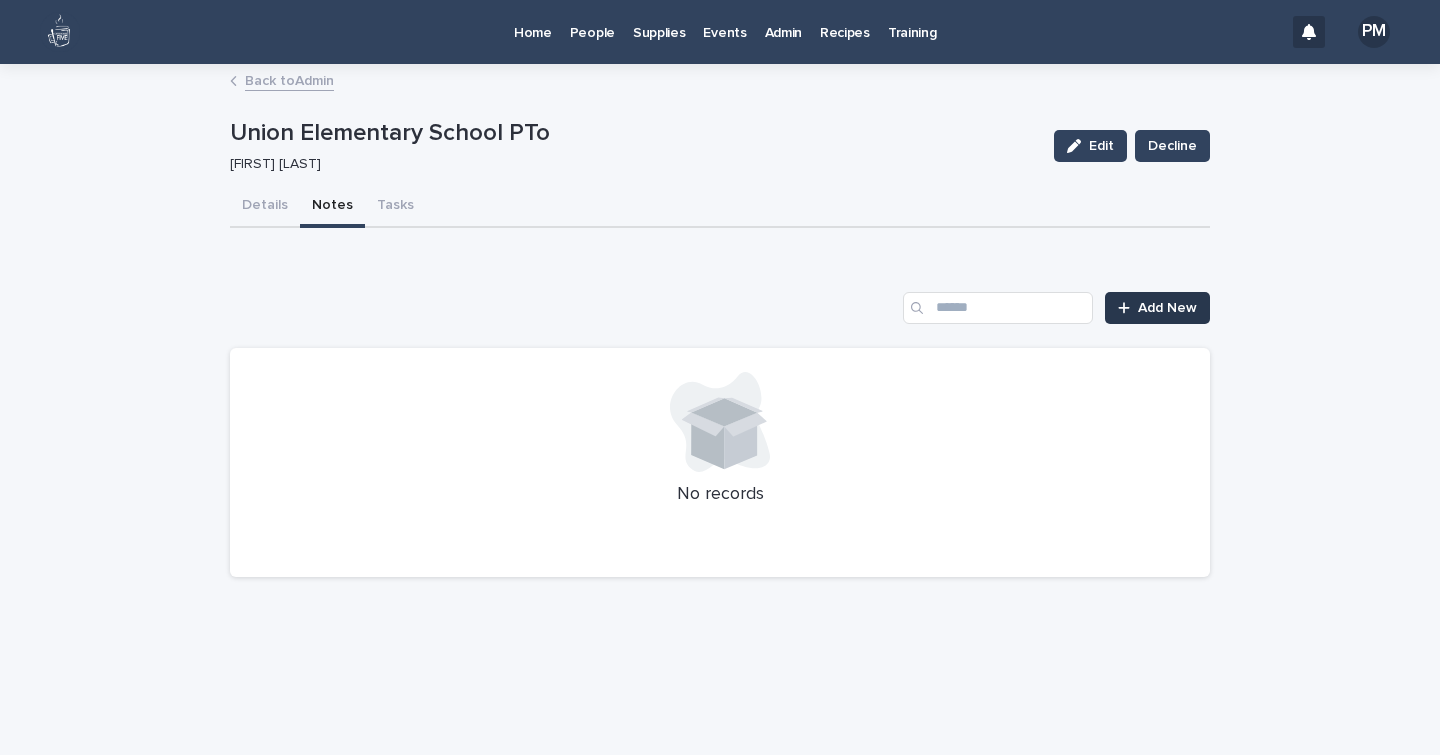 click on "Add New" at bounding box center (1157, 308) 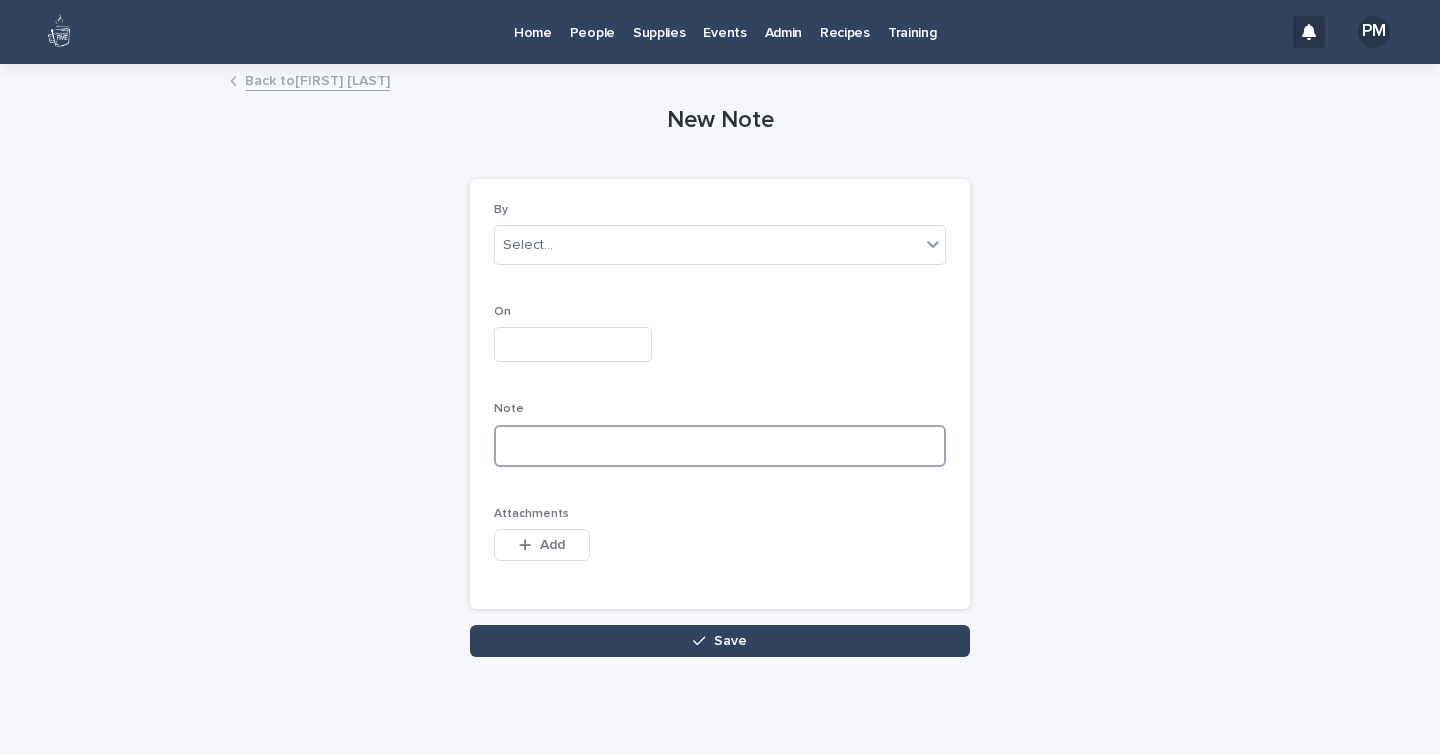 click at bounding box center (720, 446) 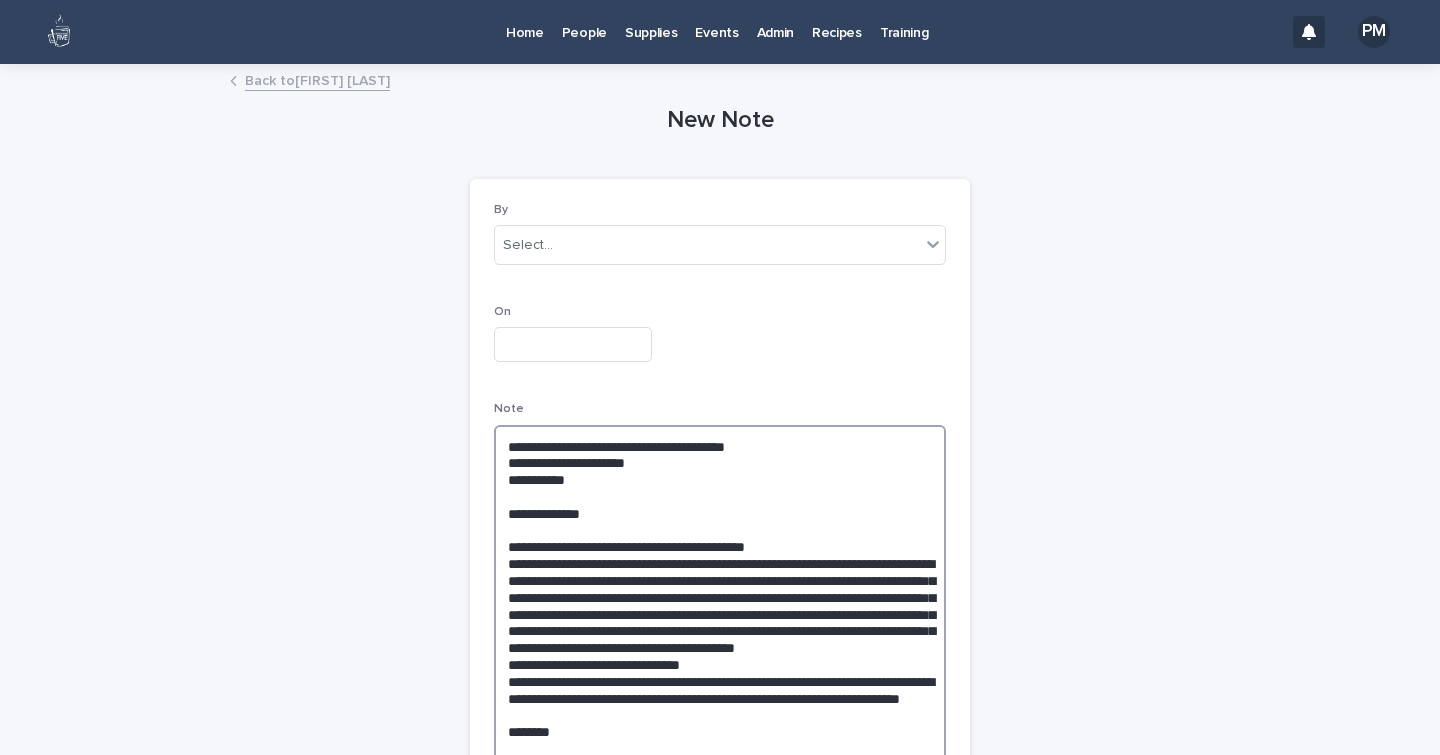 scroll, scrollTop: 117, scrollLeft: 0, axis: vertical 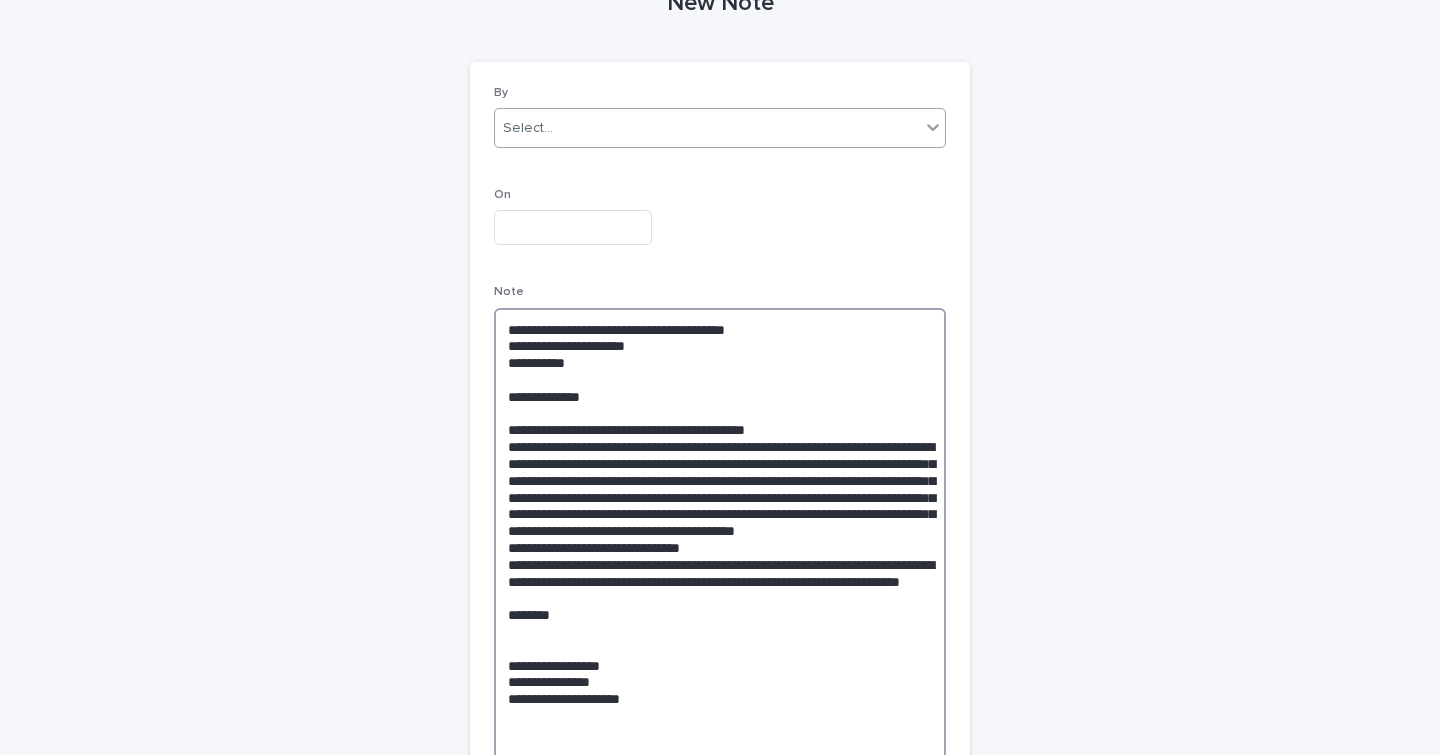 type on "**********" 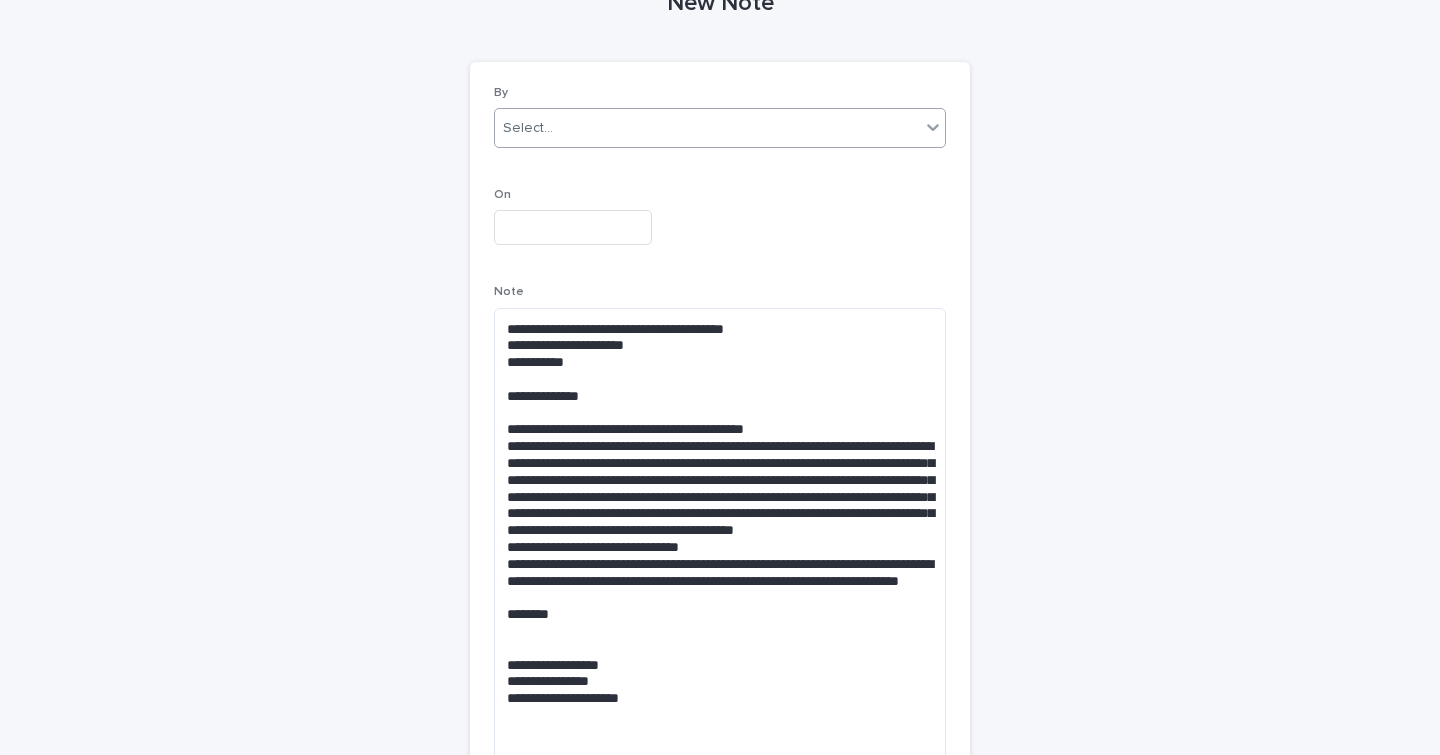 click on "Select..." at bounding box center [707, 128] 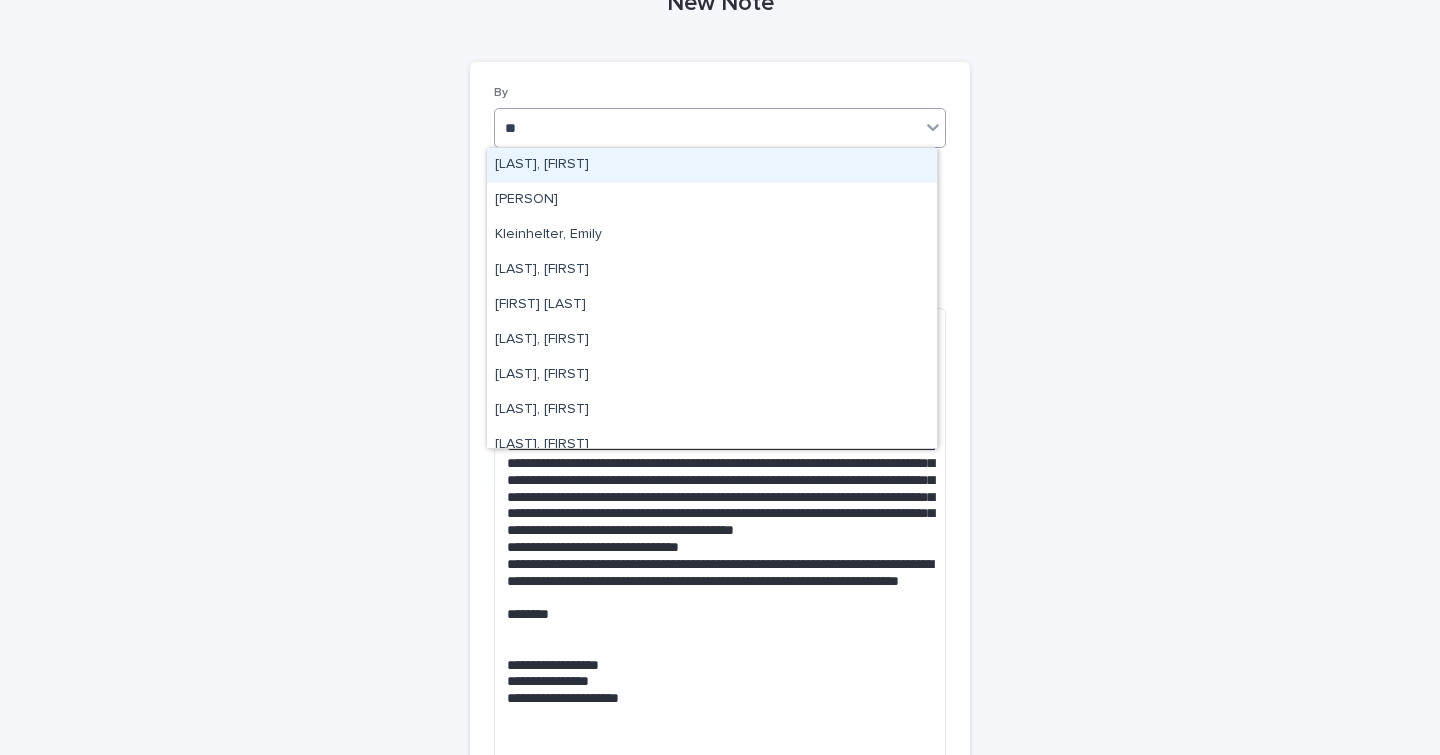 type on "***" 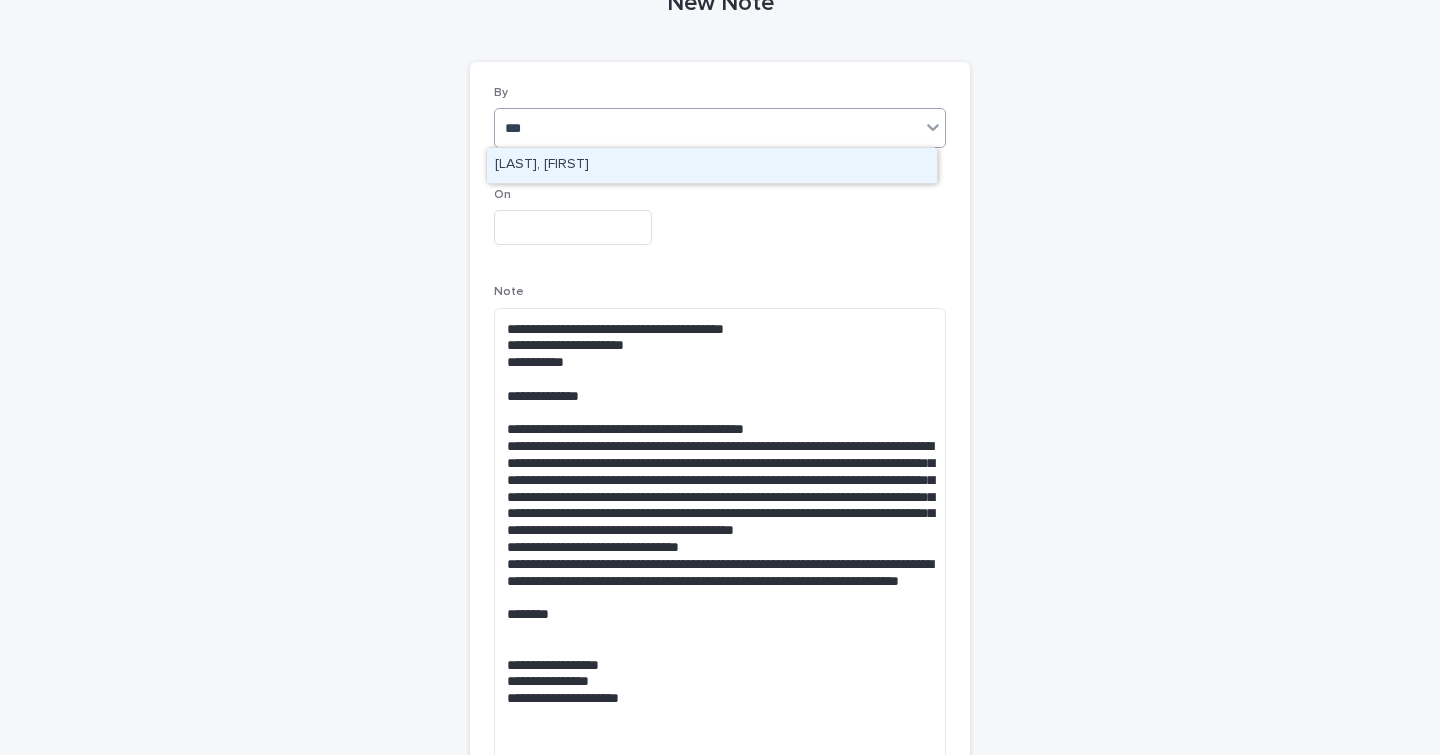 click on "Peters, Michelle" at bounding box center [712, 165] 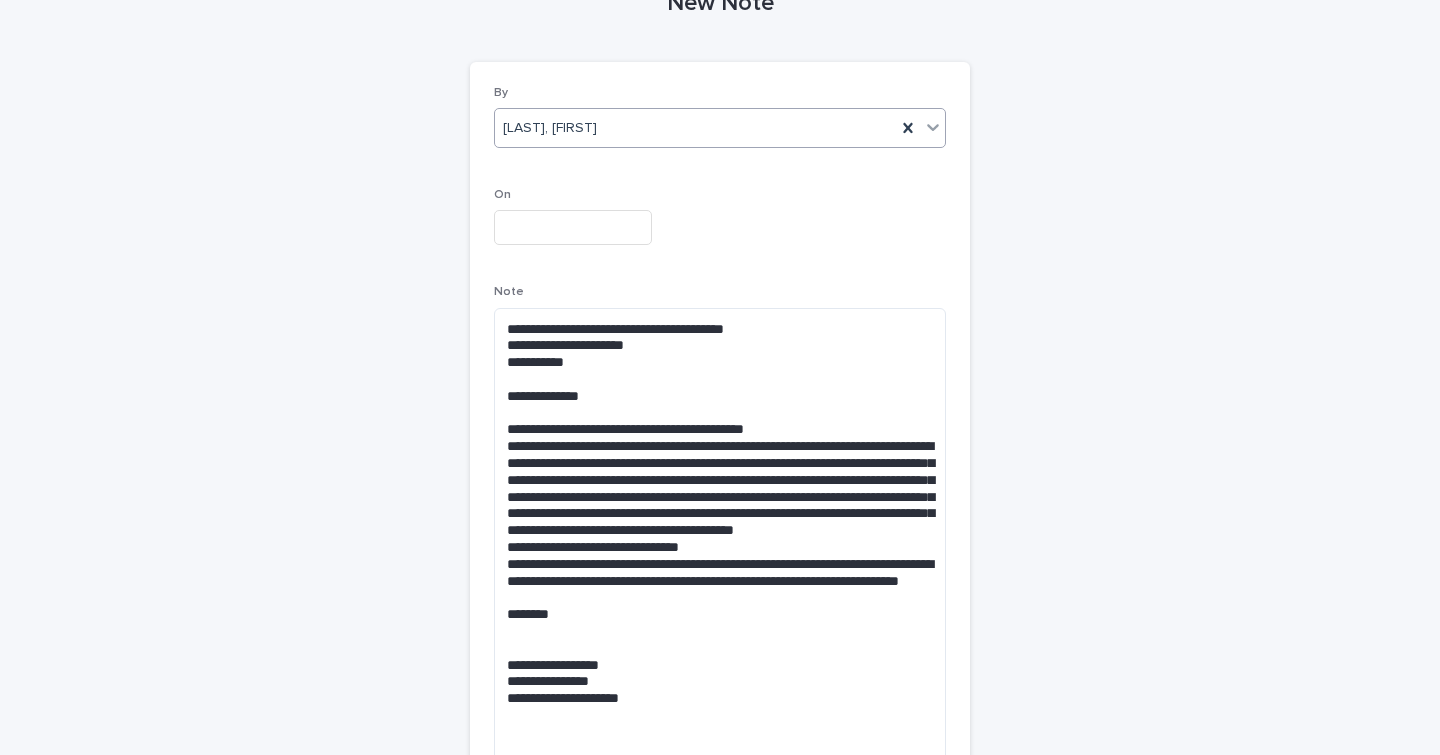 click at bounding box center (573, 227) 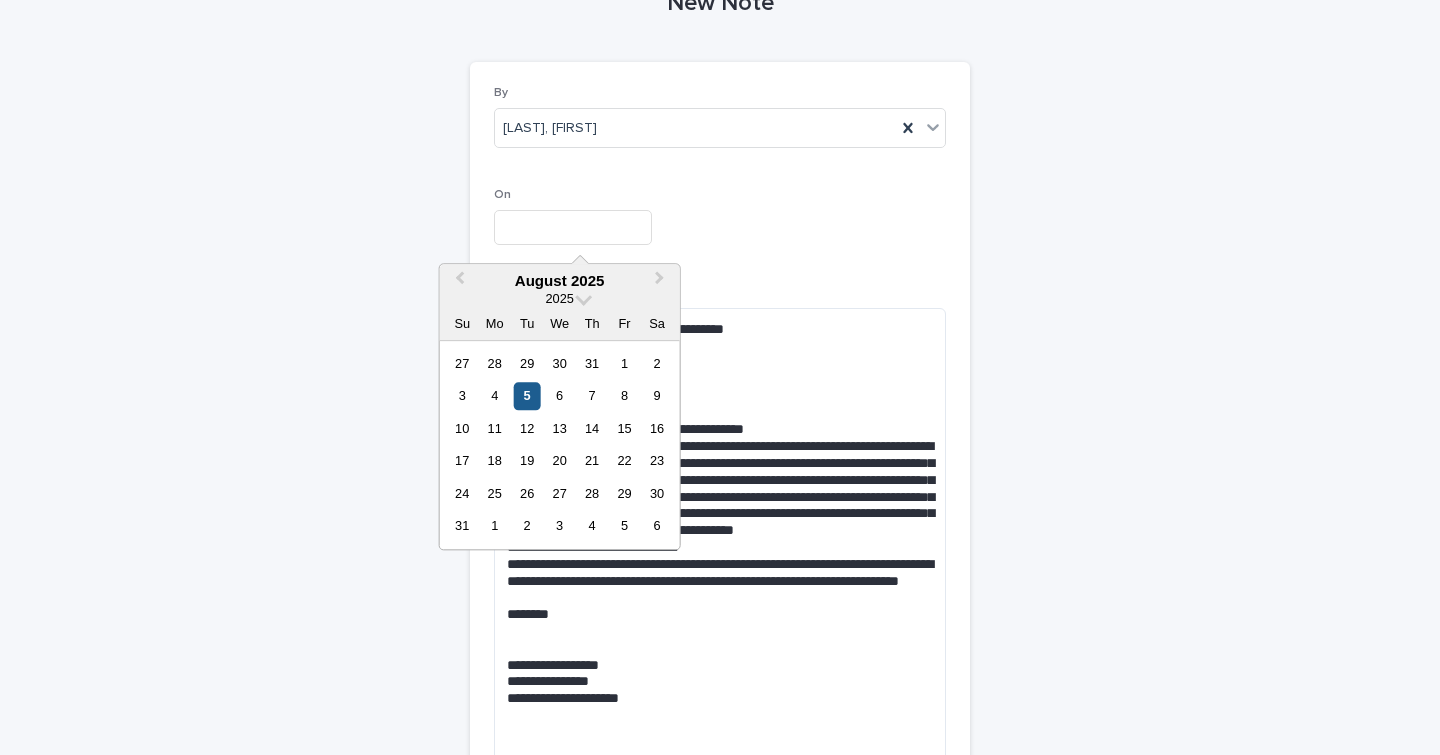 click on "5" at bounding box center [527, 396] 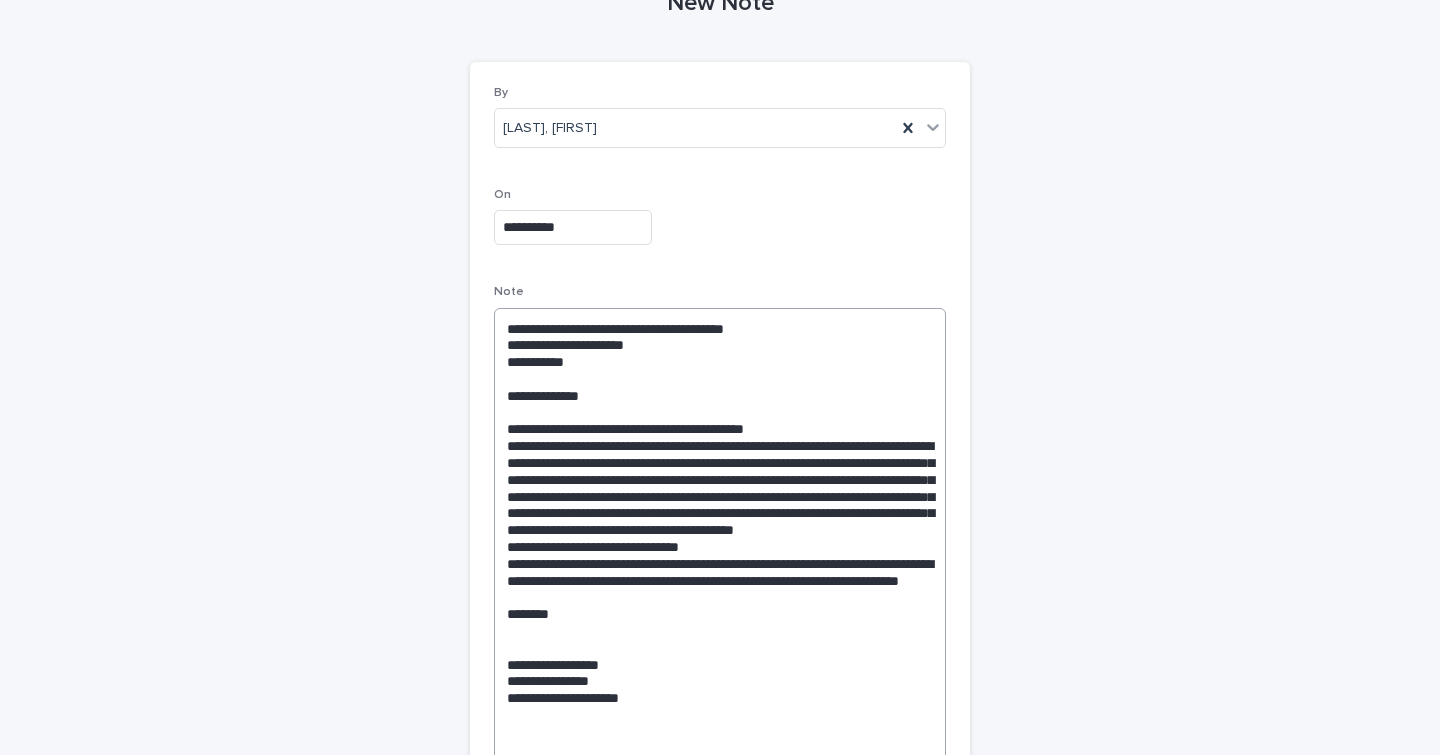 scroll, scrollTop: 420, scrollLeft: 0, axis: vertical 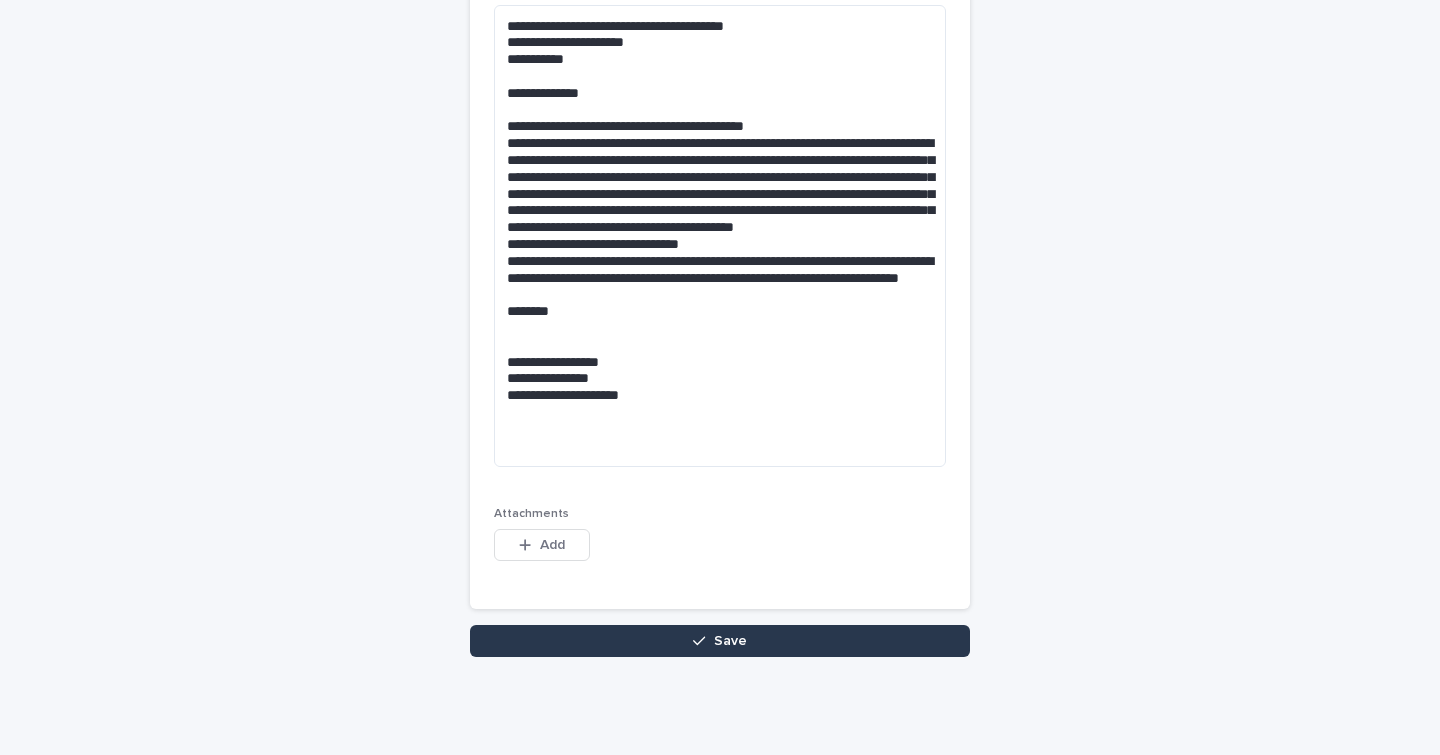 click 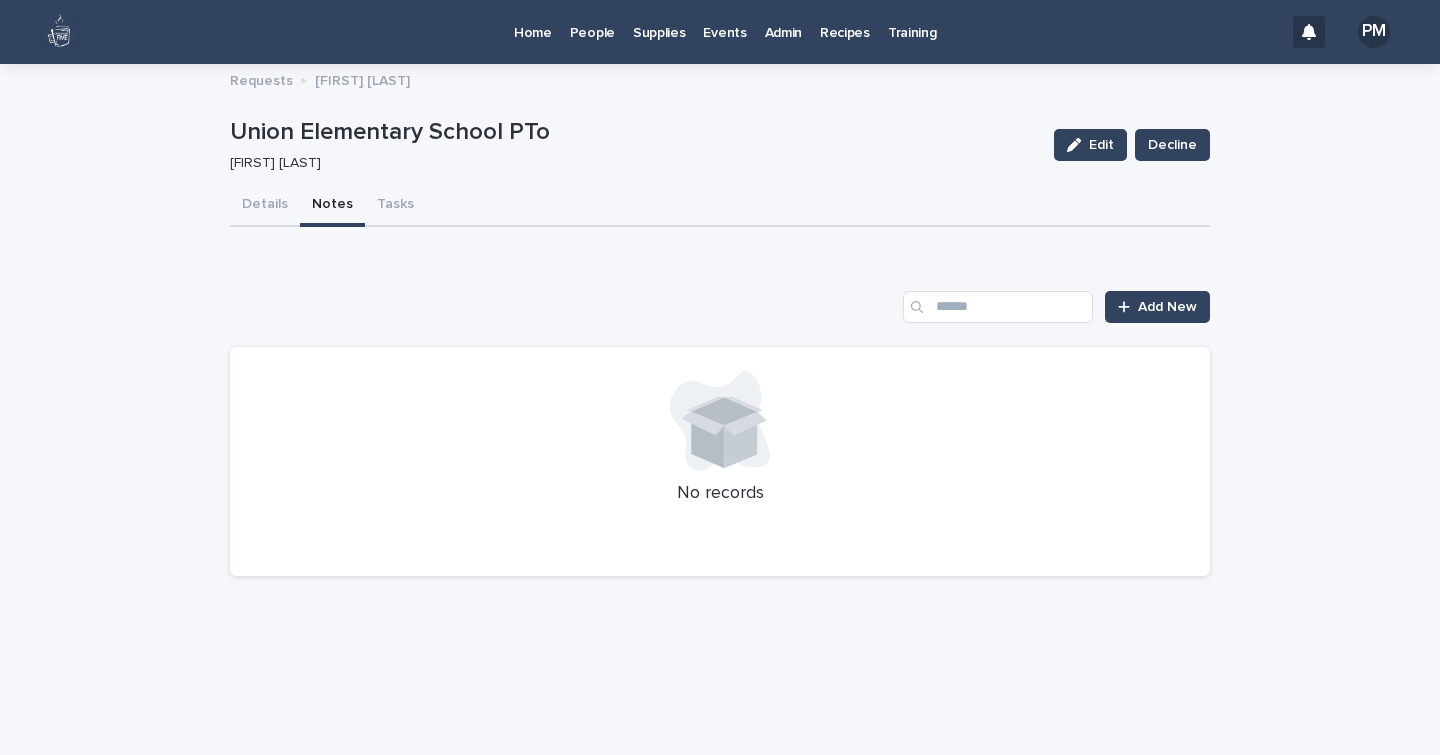 scroll, scrollTop: 0, scrollLeft: 0, axis: both 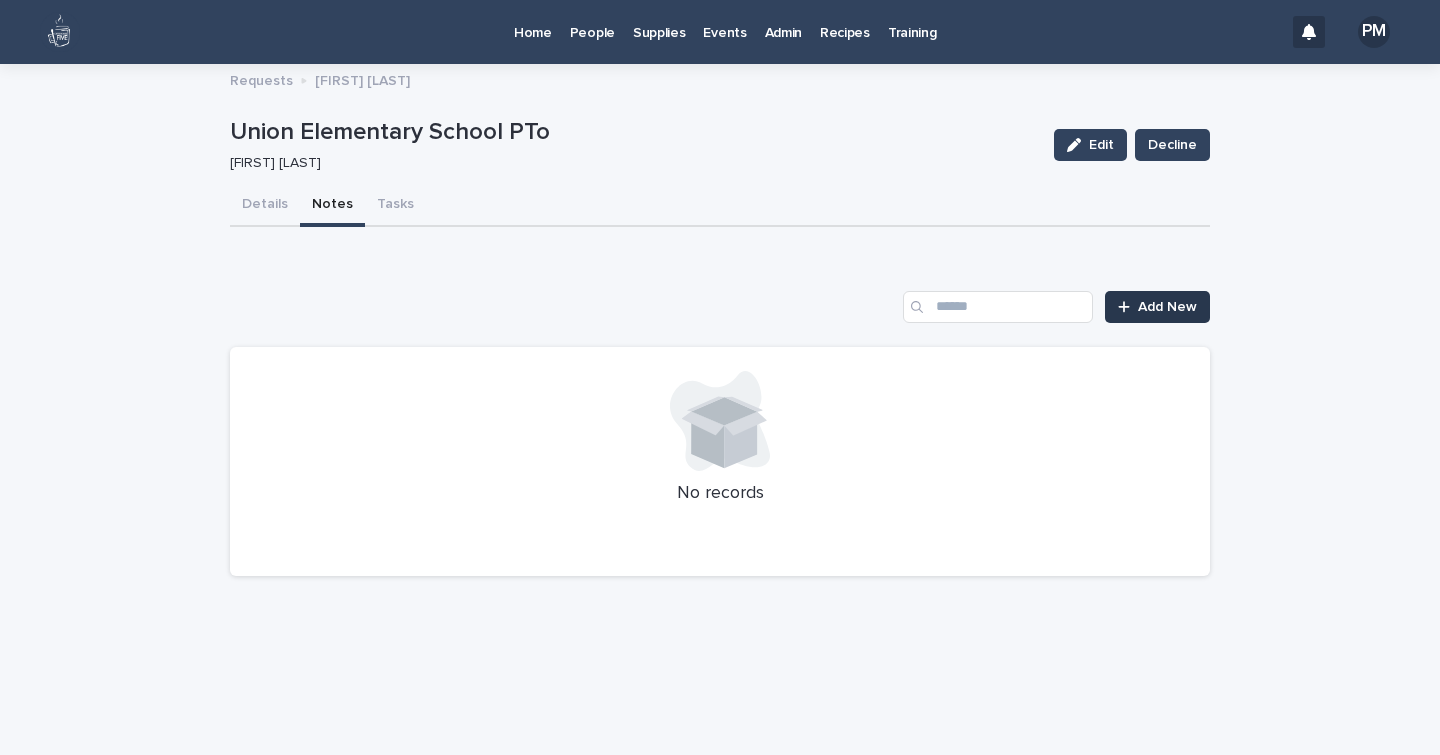 click on "Add New" at bounding box center (1167, 307) 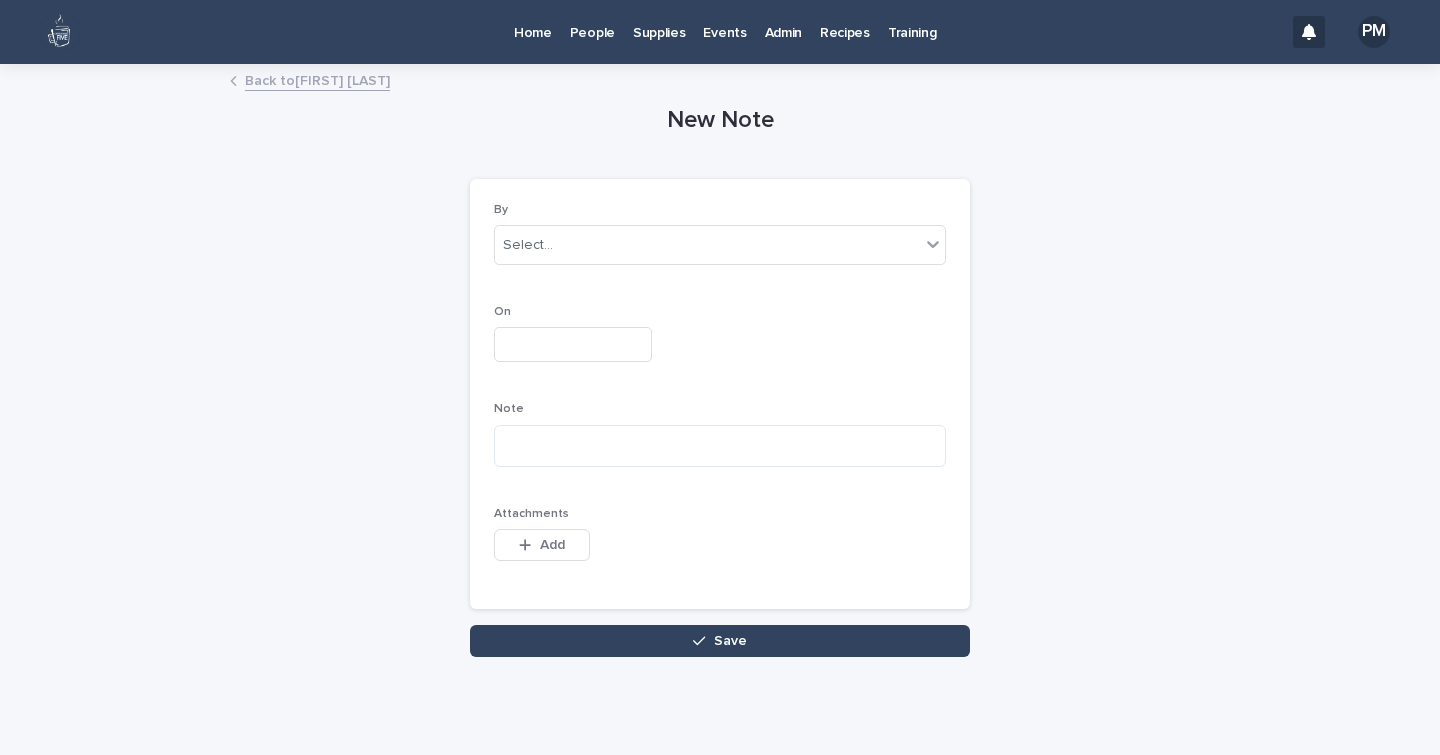 click on "Back to  Whitney McCarthy" at bounding box center (317, 79) 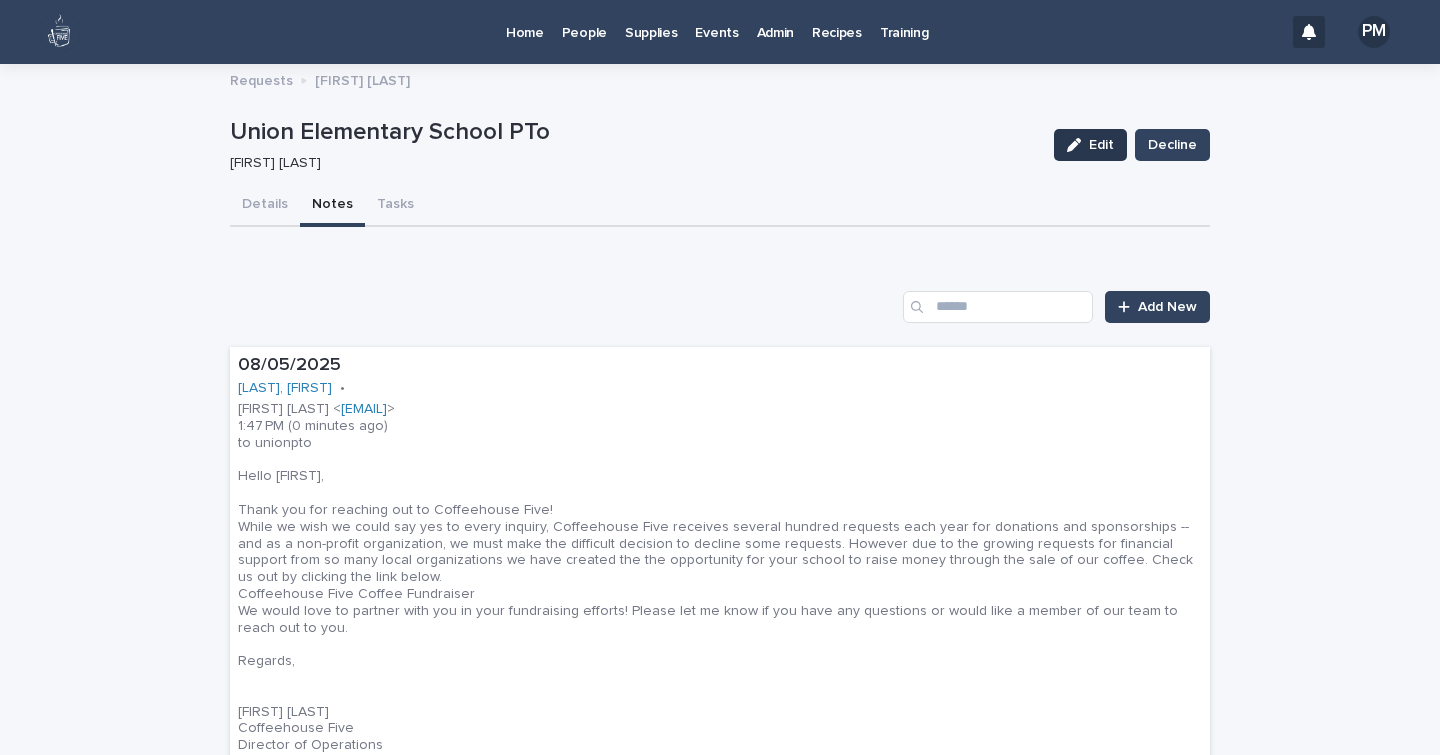 click on "Edit" at bounding box center (1101, 145) 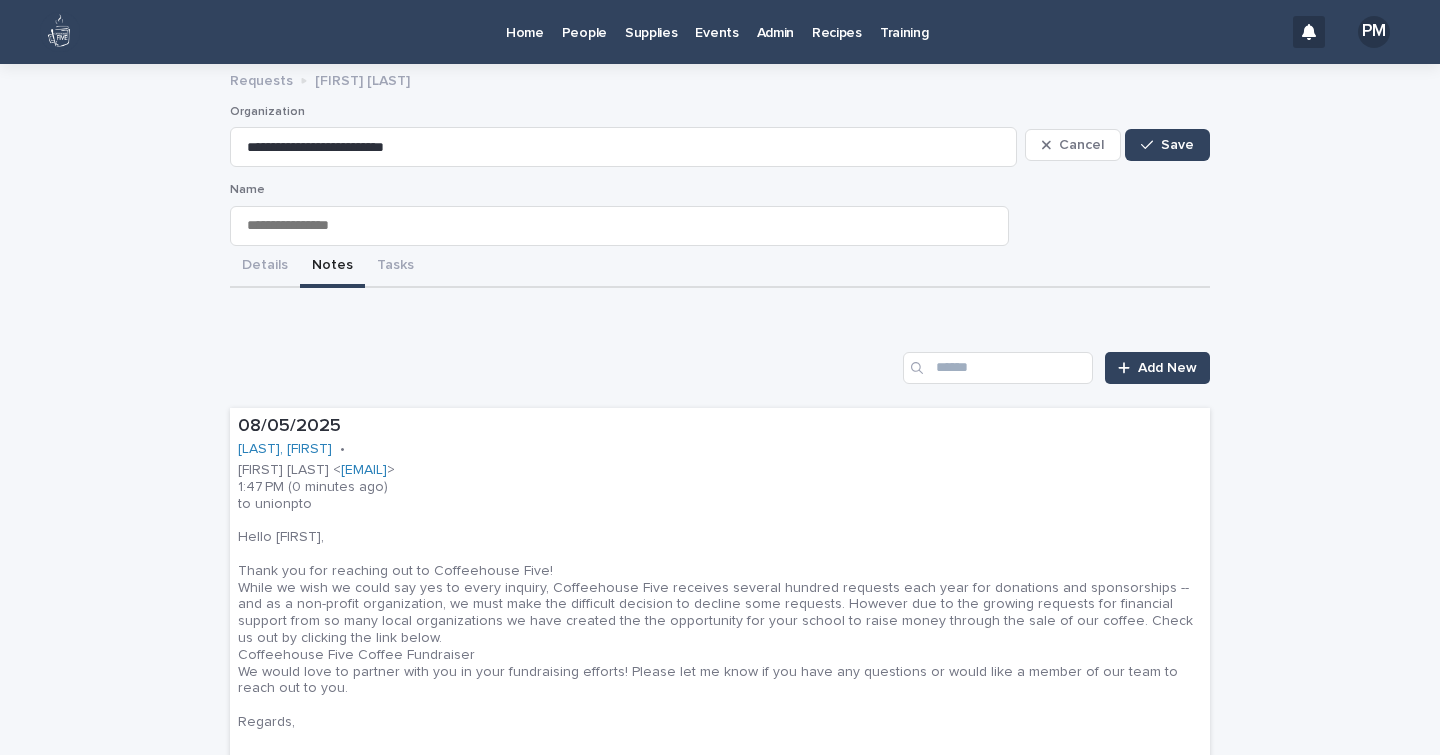click on "Home" at bounding box center [525, 21] 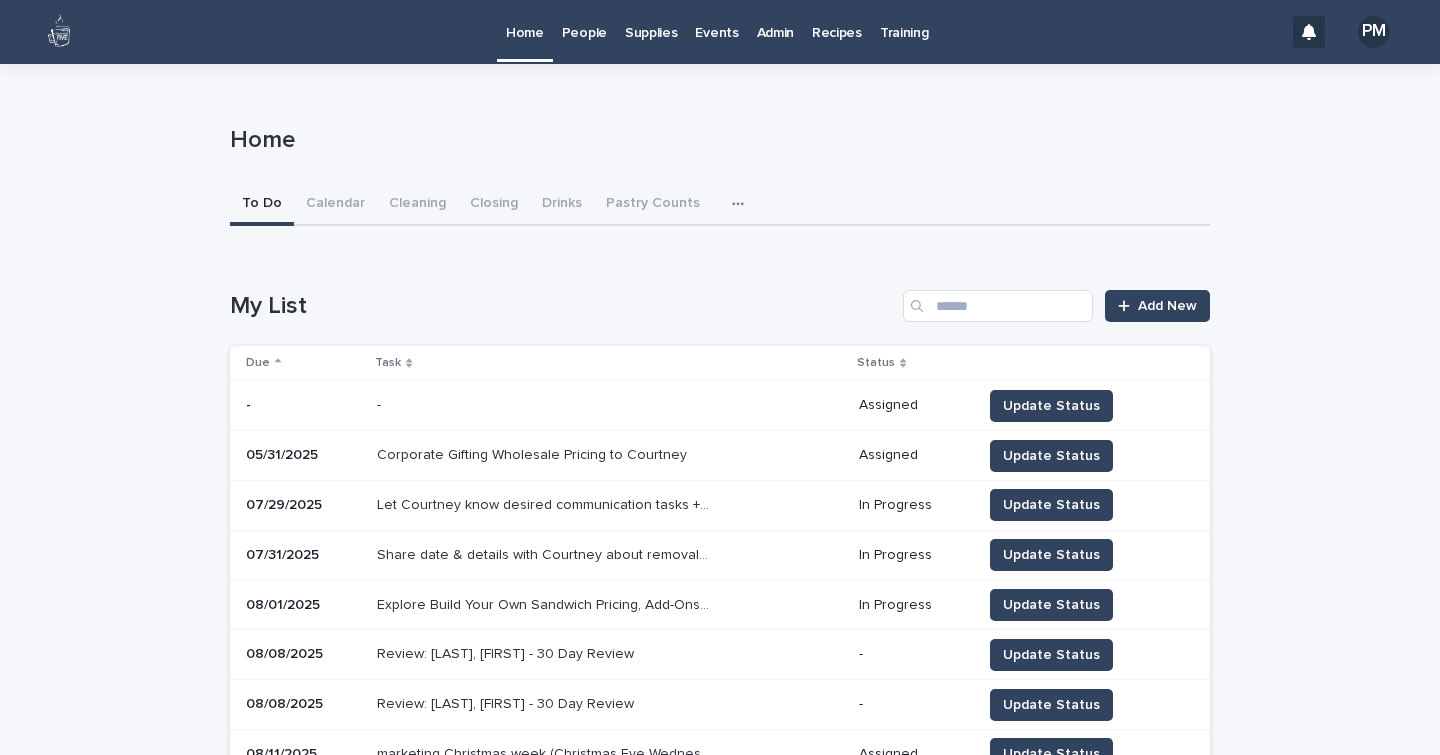 click on "Admin" at bounding box center (775, 21) 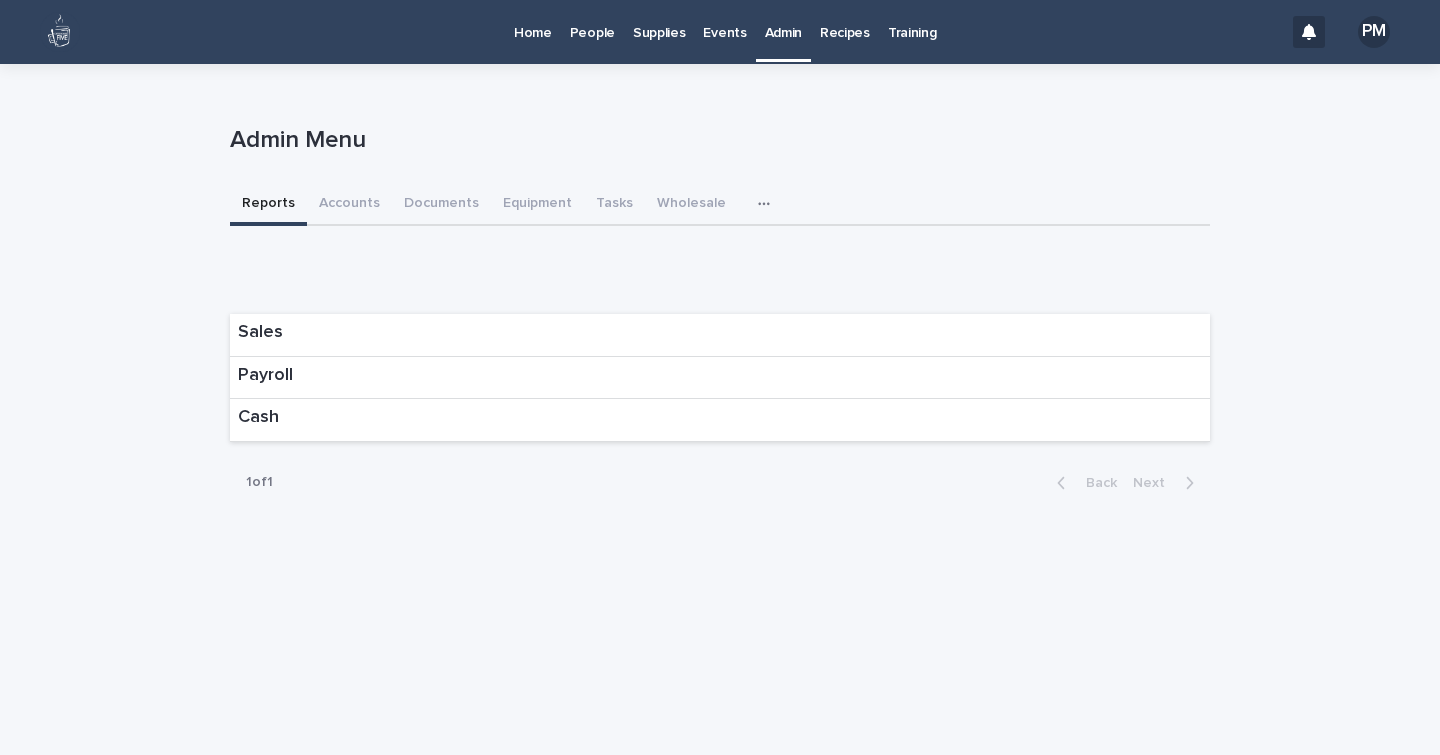 click 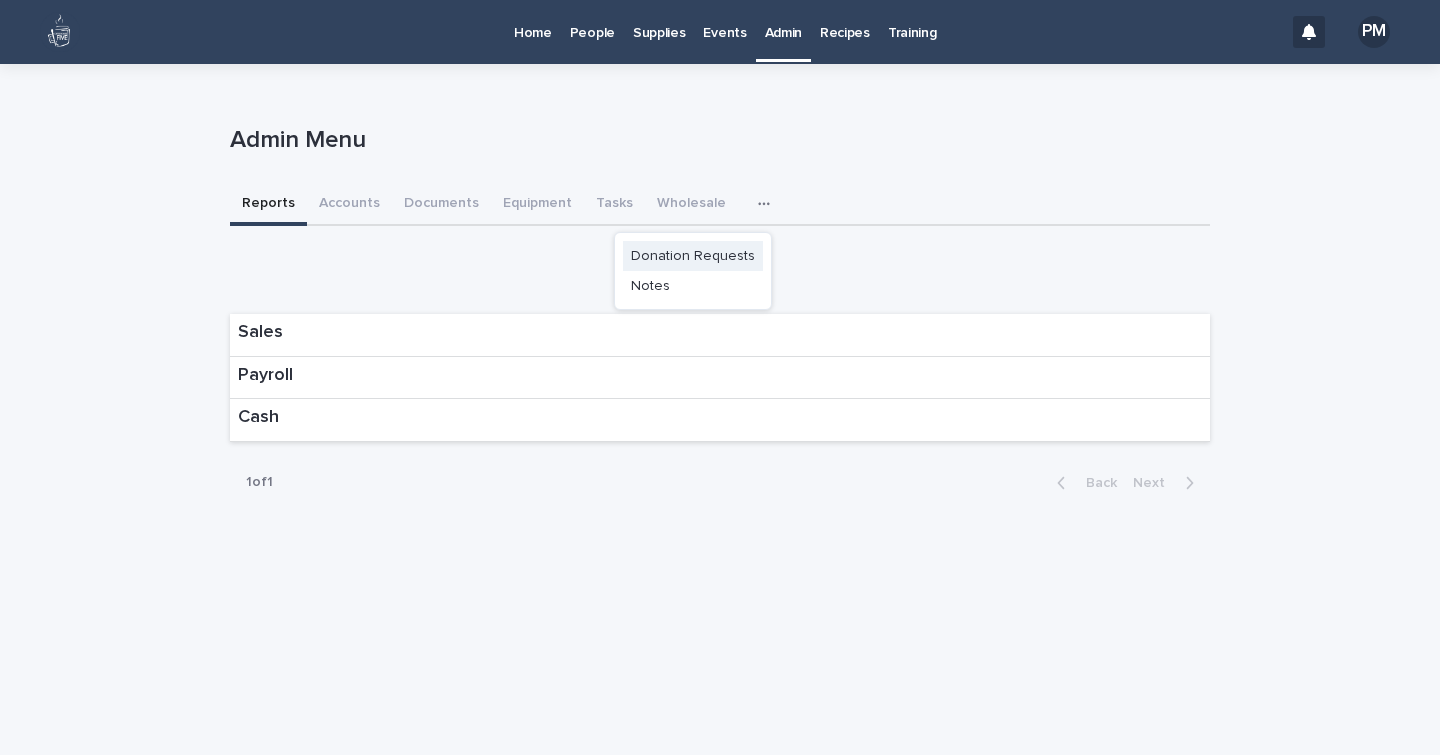 click on "Donation Requests" at bounding box center (693, 256) 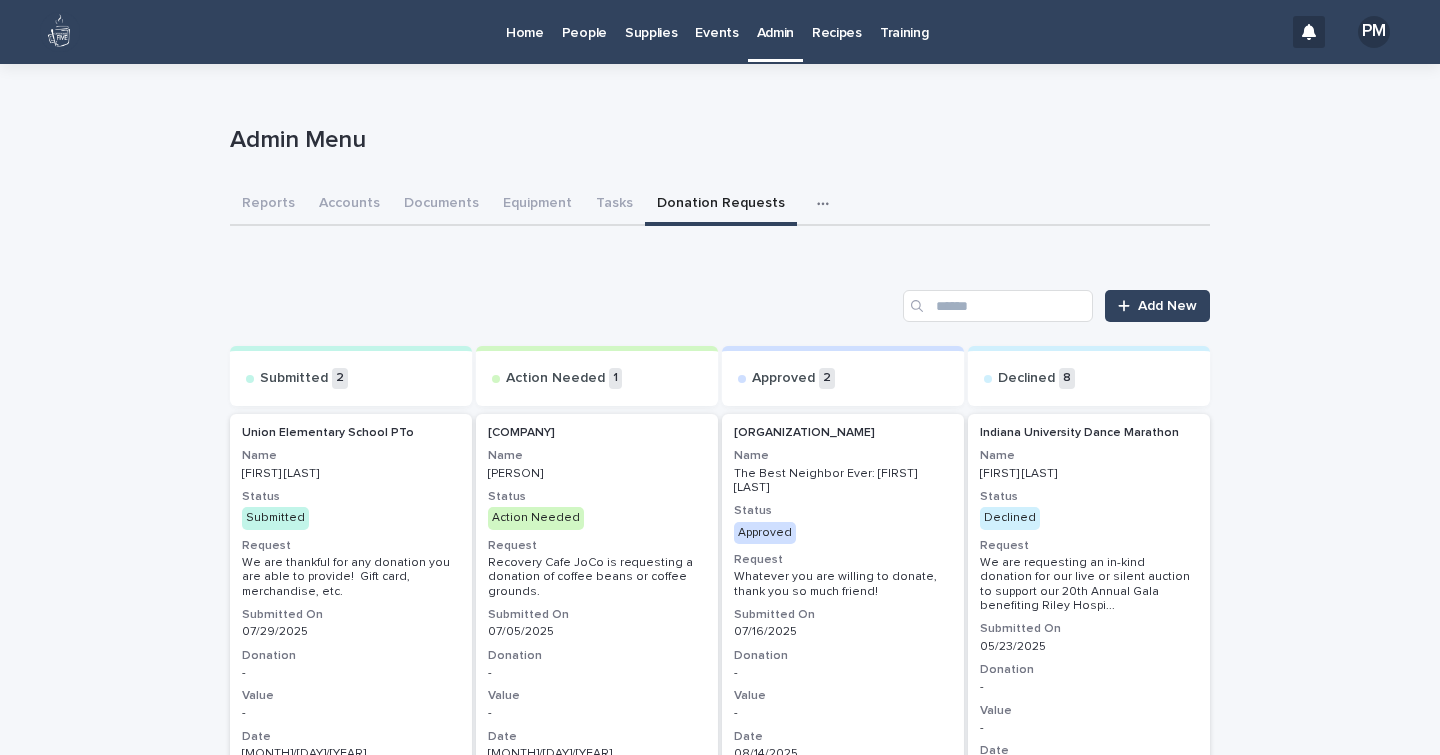 click on "Events" at bounding box center (716, 21) 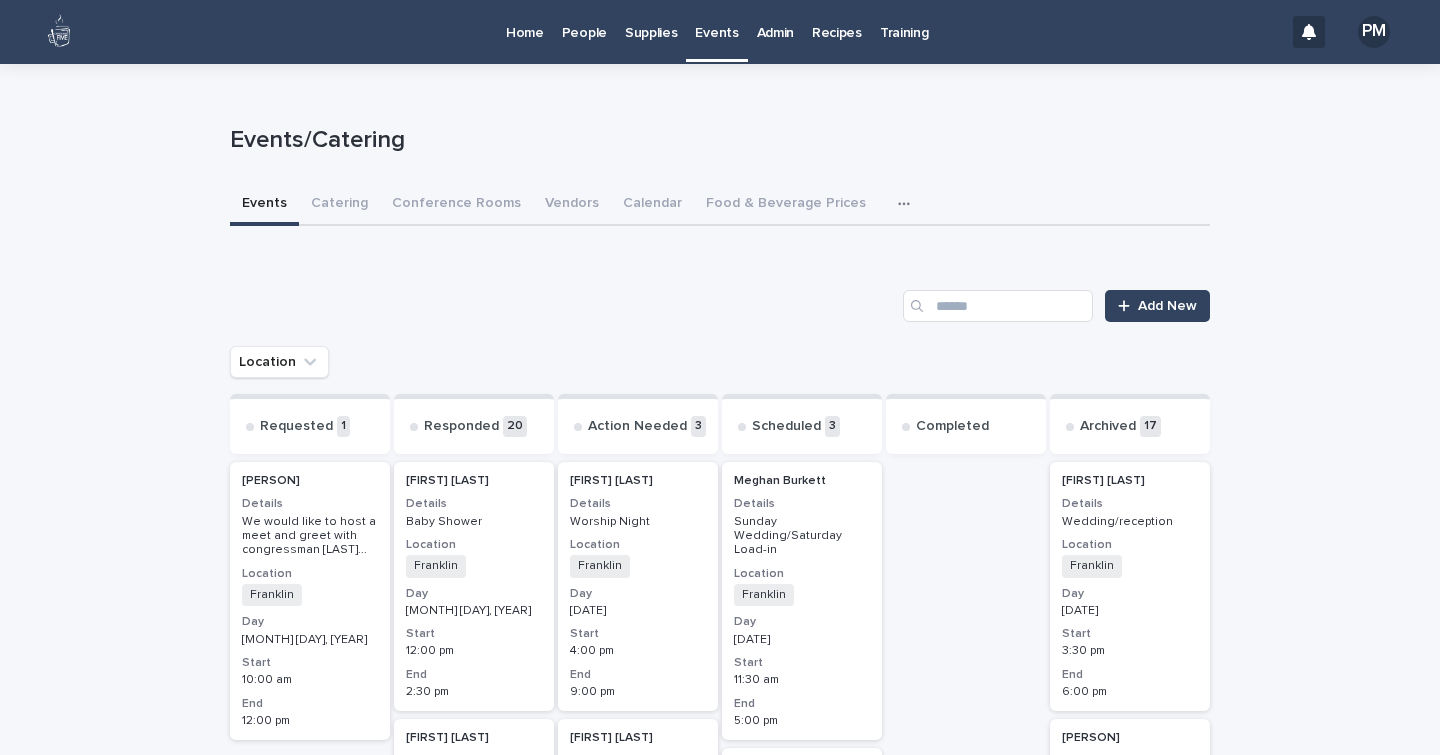 click on "August 17, 2025" at bounding box center (802, 640) 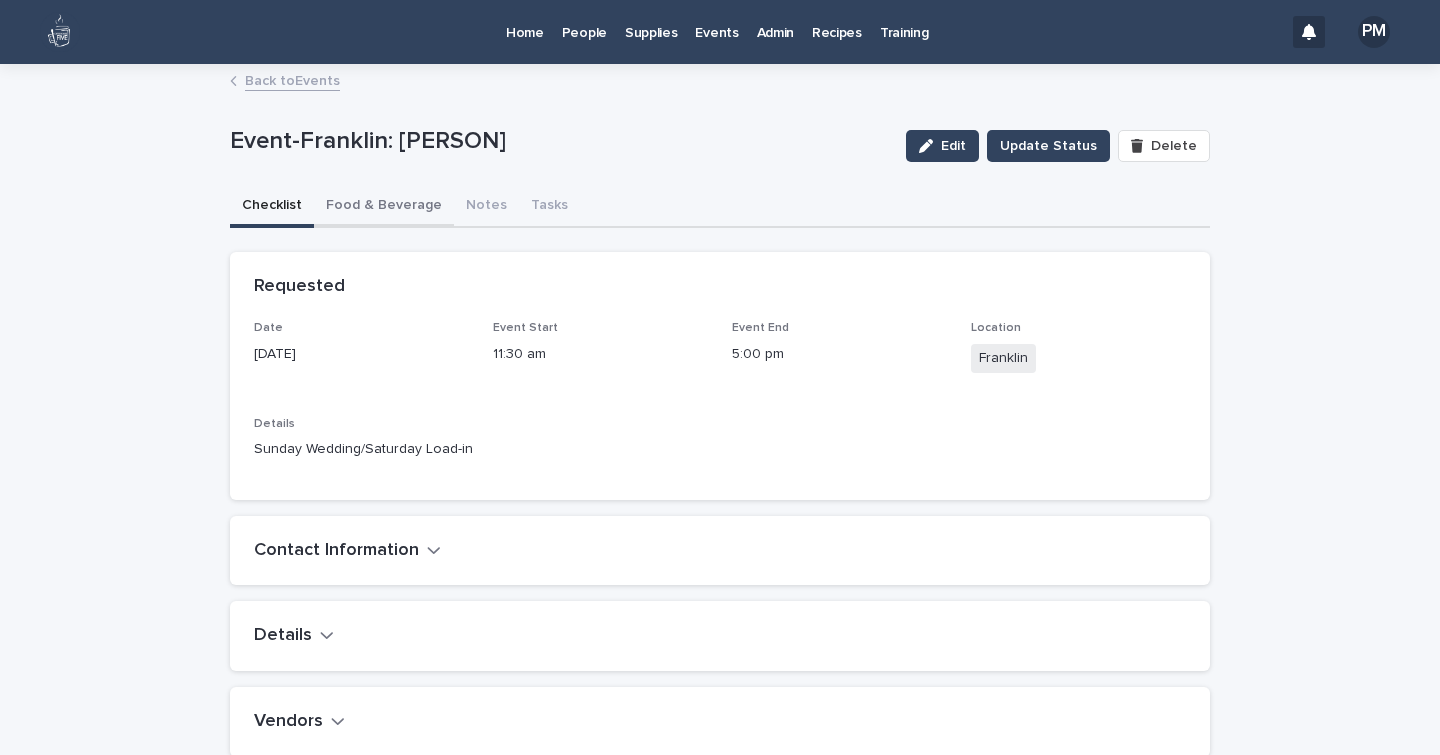click on "Food & Beverage" at bounding box center (384, 207) 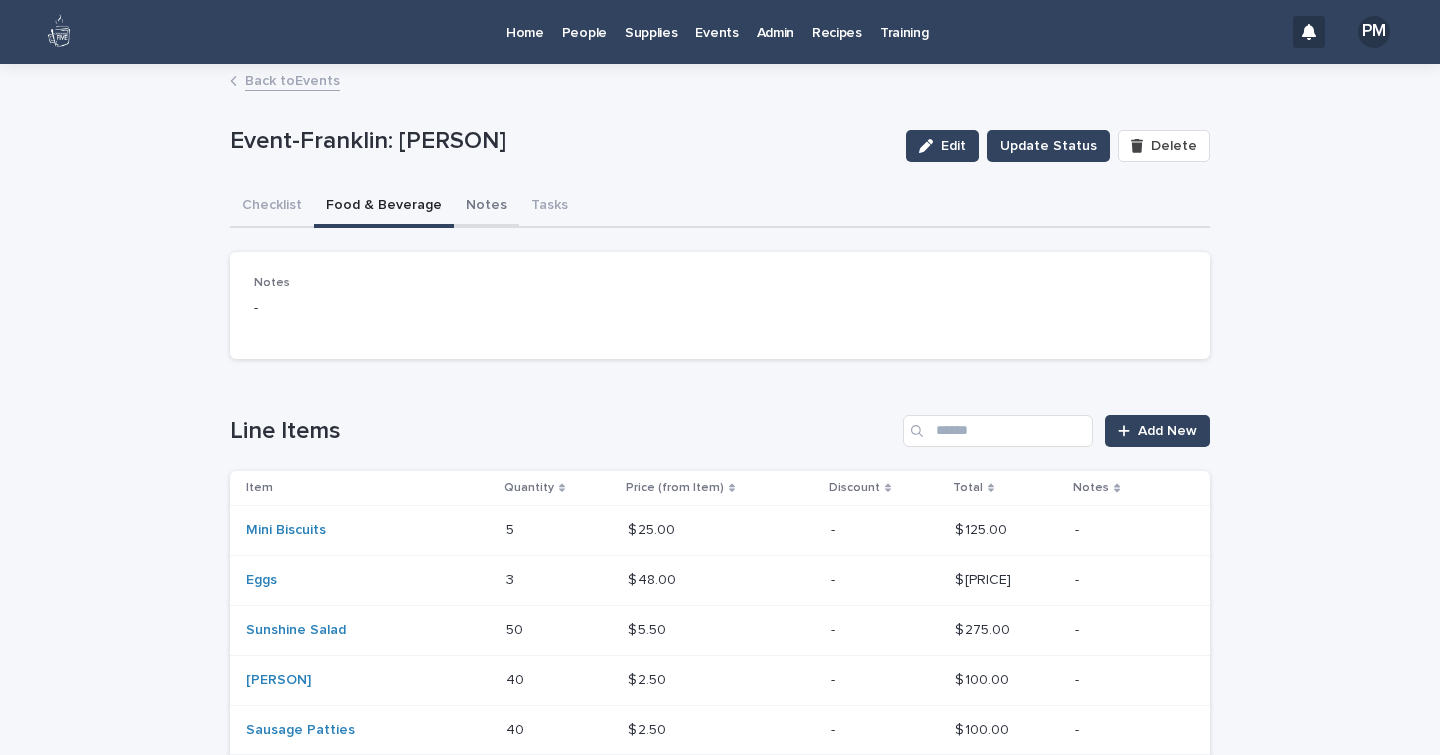 click on "Notes" at bounding box center [486, 207] 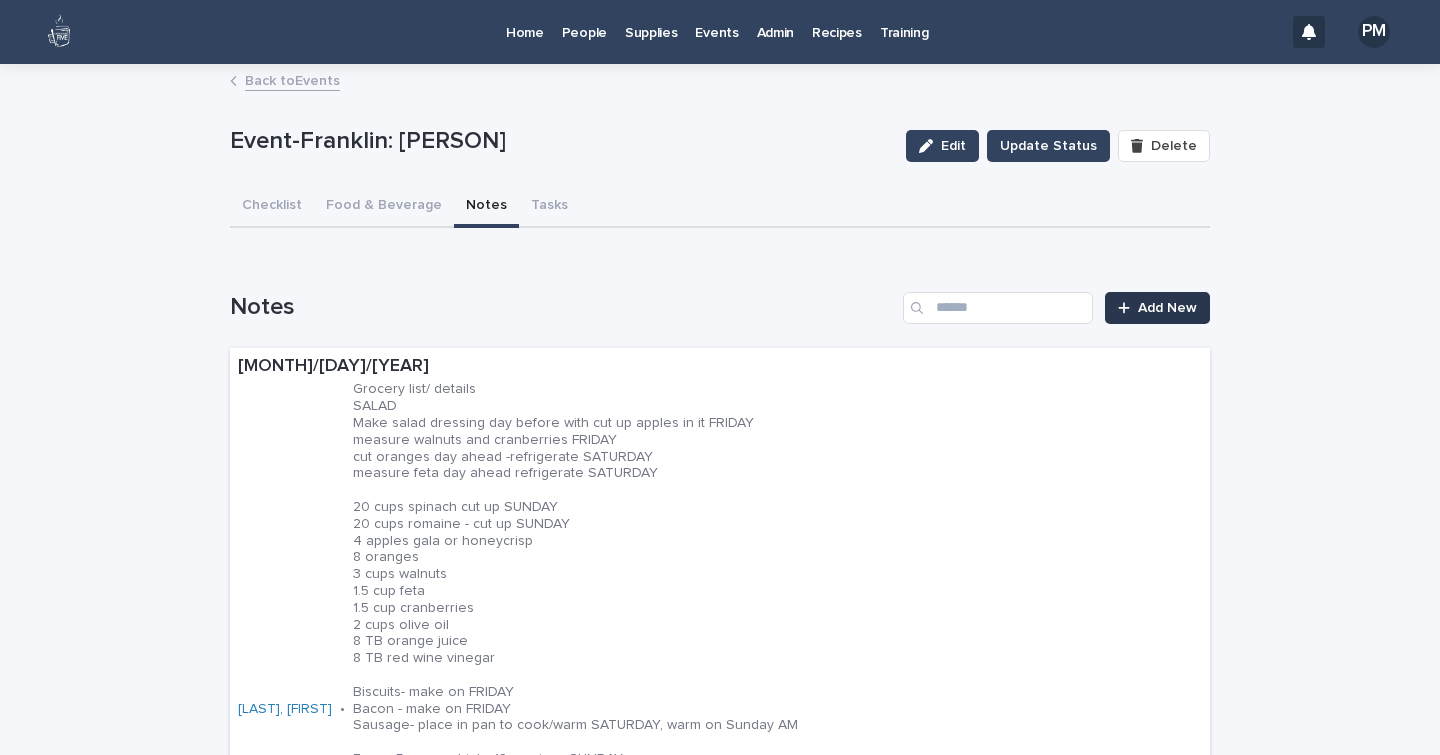 click on "Add New" at bounding box center (1167, 308) 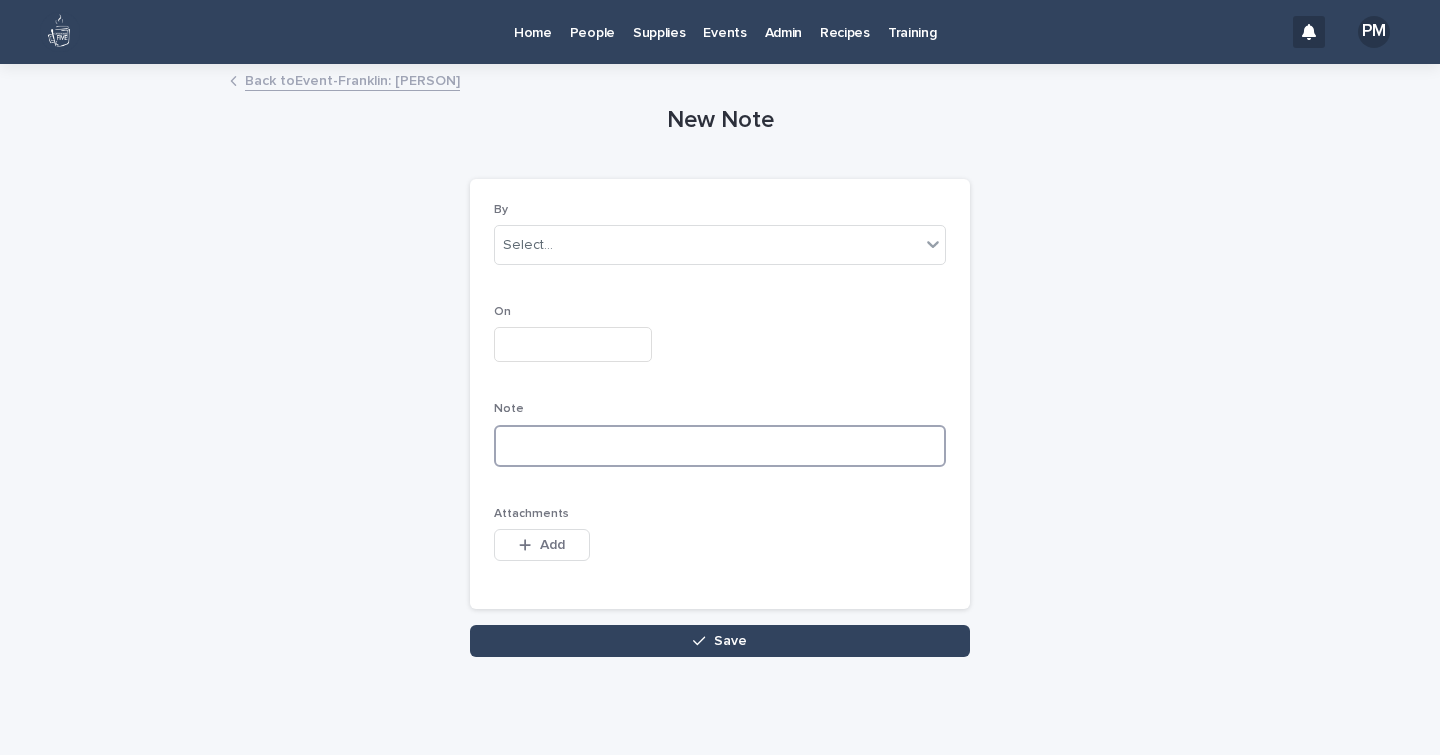 click at bounding box center [720, 446] 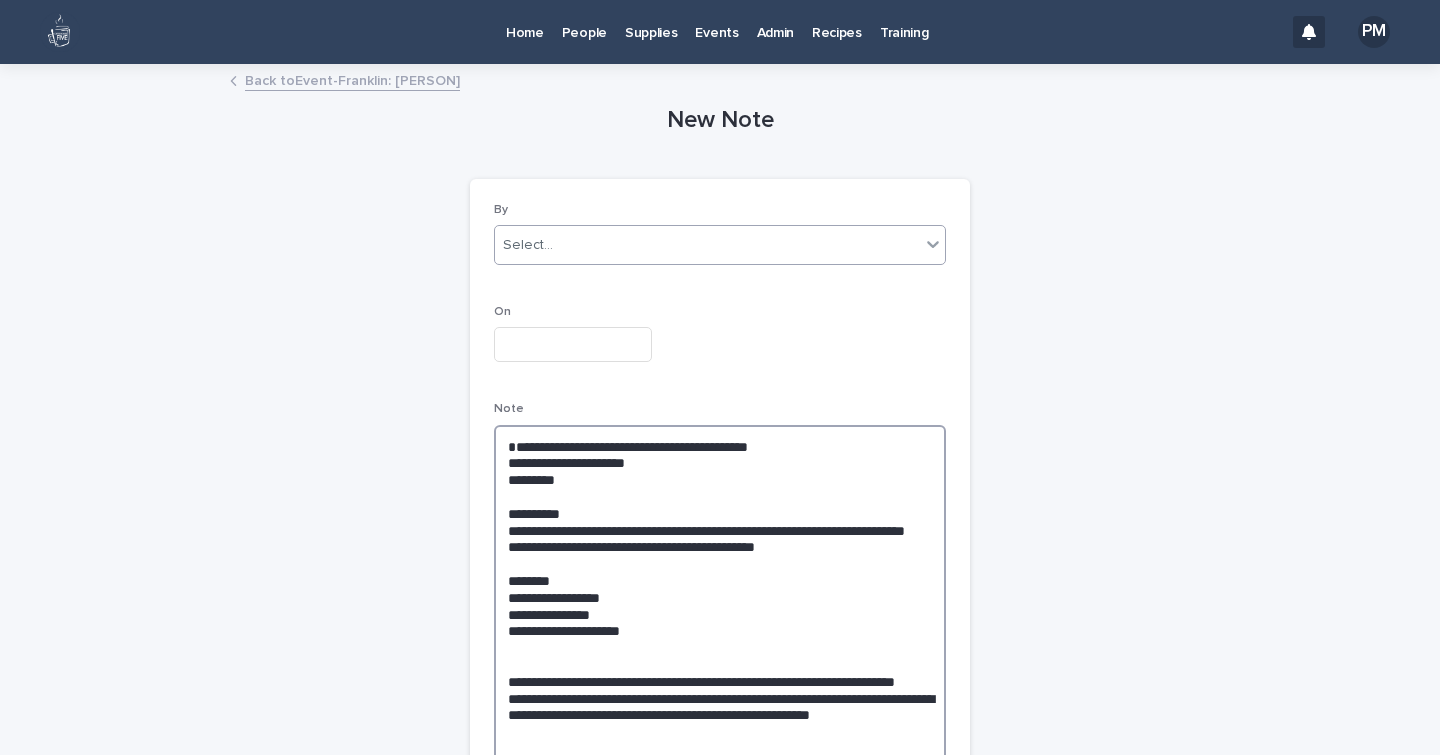 scroll, scrollTop: 33, scrollLeft: 0, axis: vertical 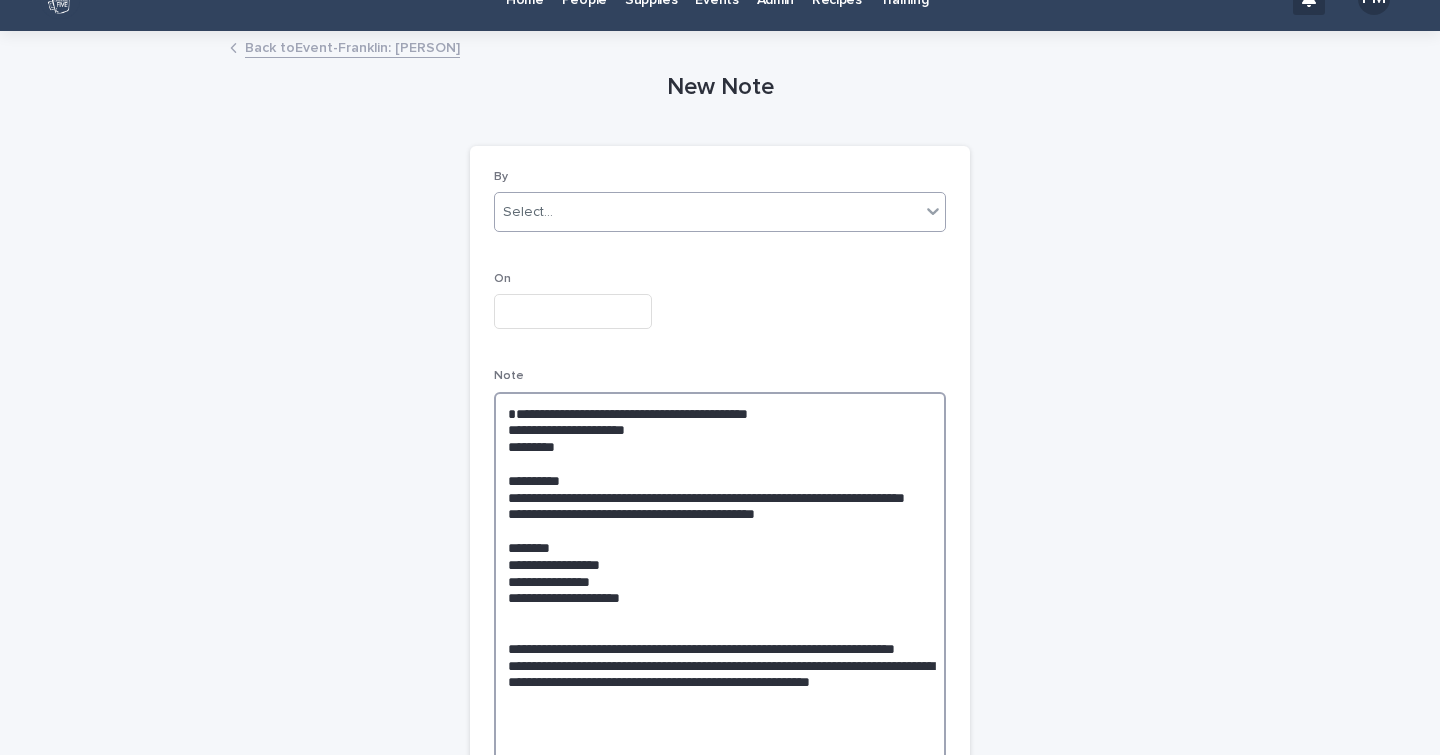 type on "**********" 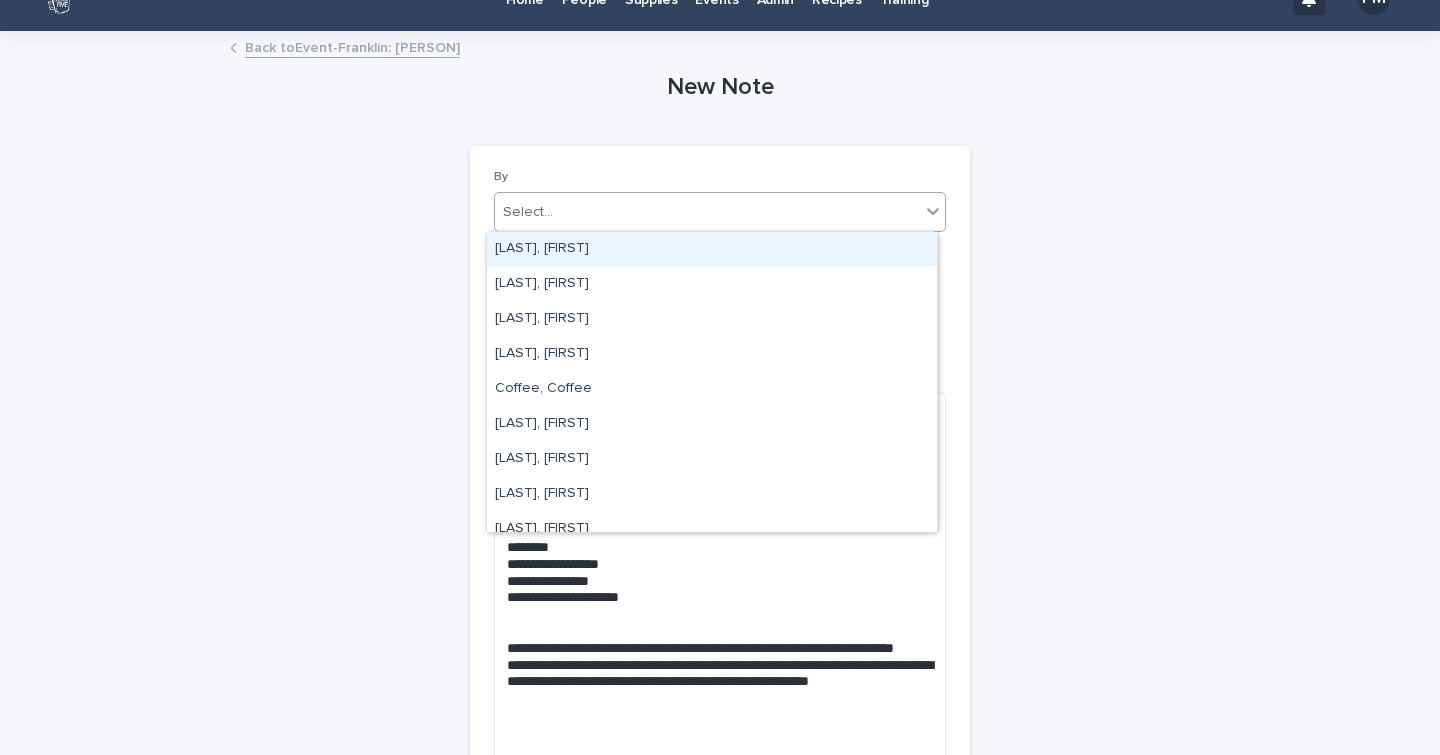 click on "Select..." at bounding box center (720, 212) 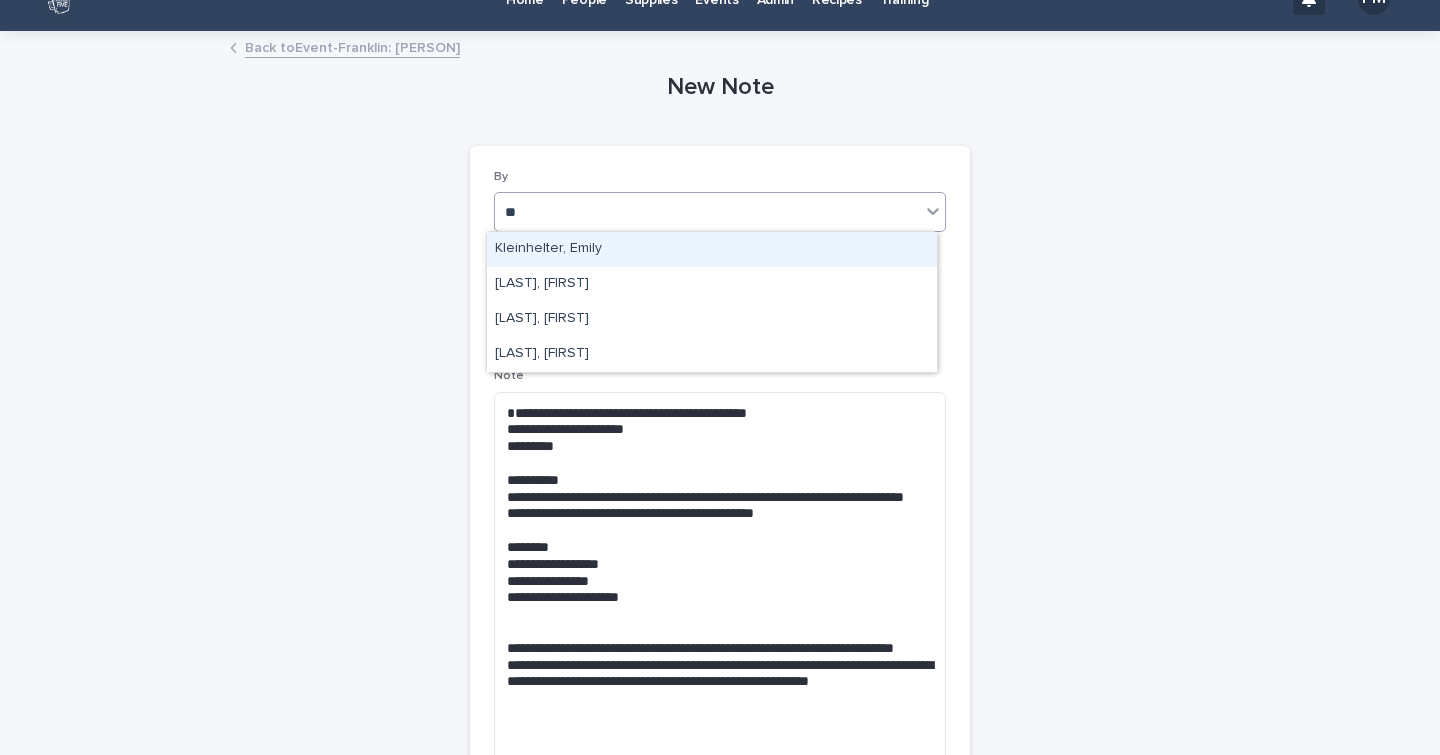 type on "***" 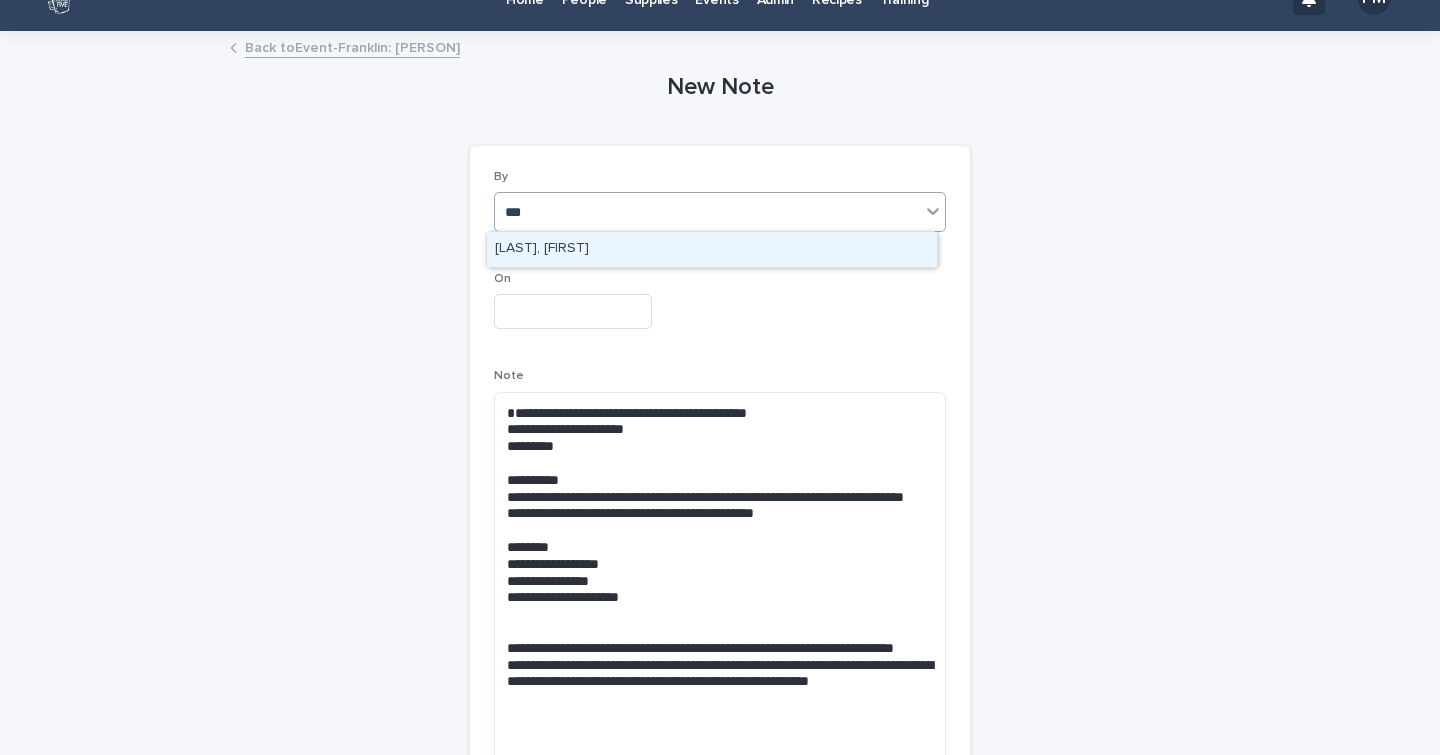 click on "Peters, Michelle" at bounding box center [712, 249] 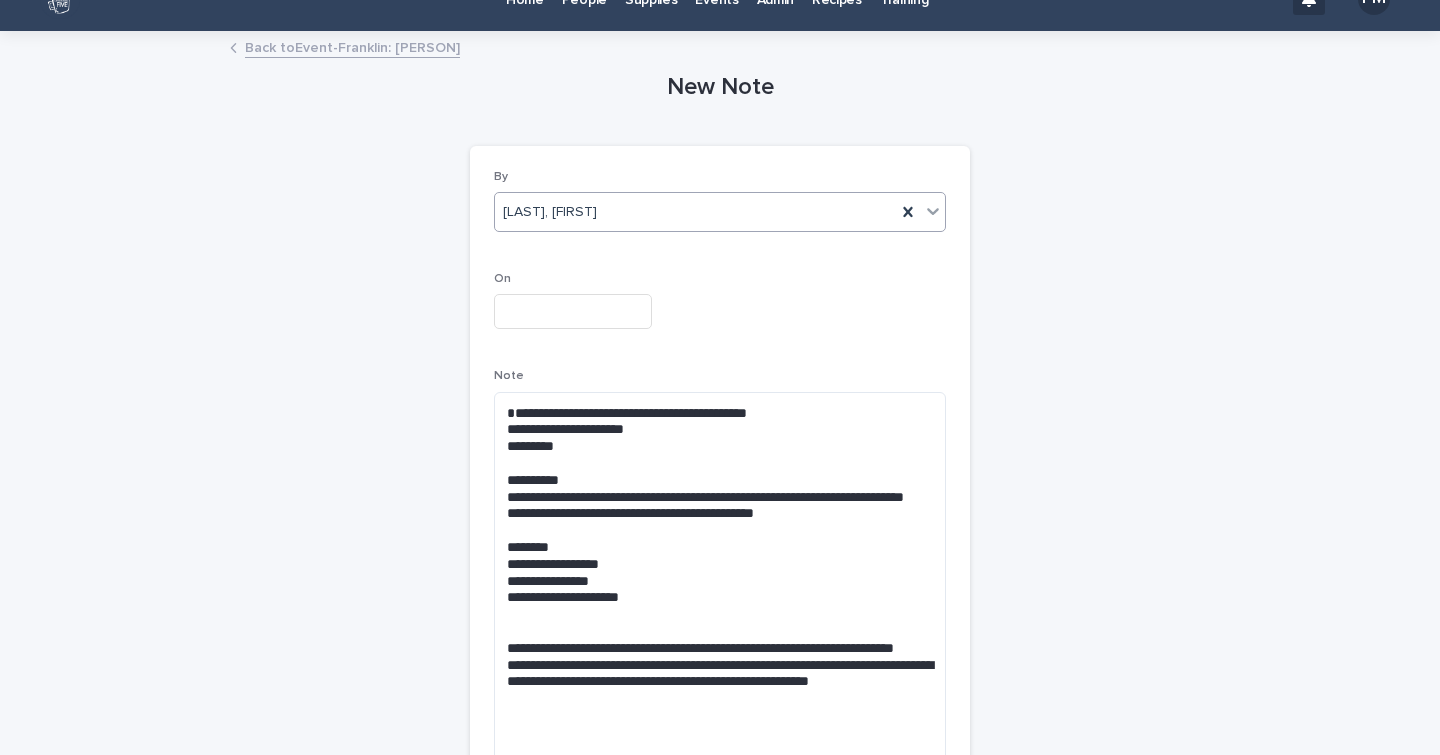 click at bounding box center [573, 311] 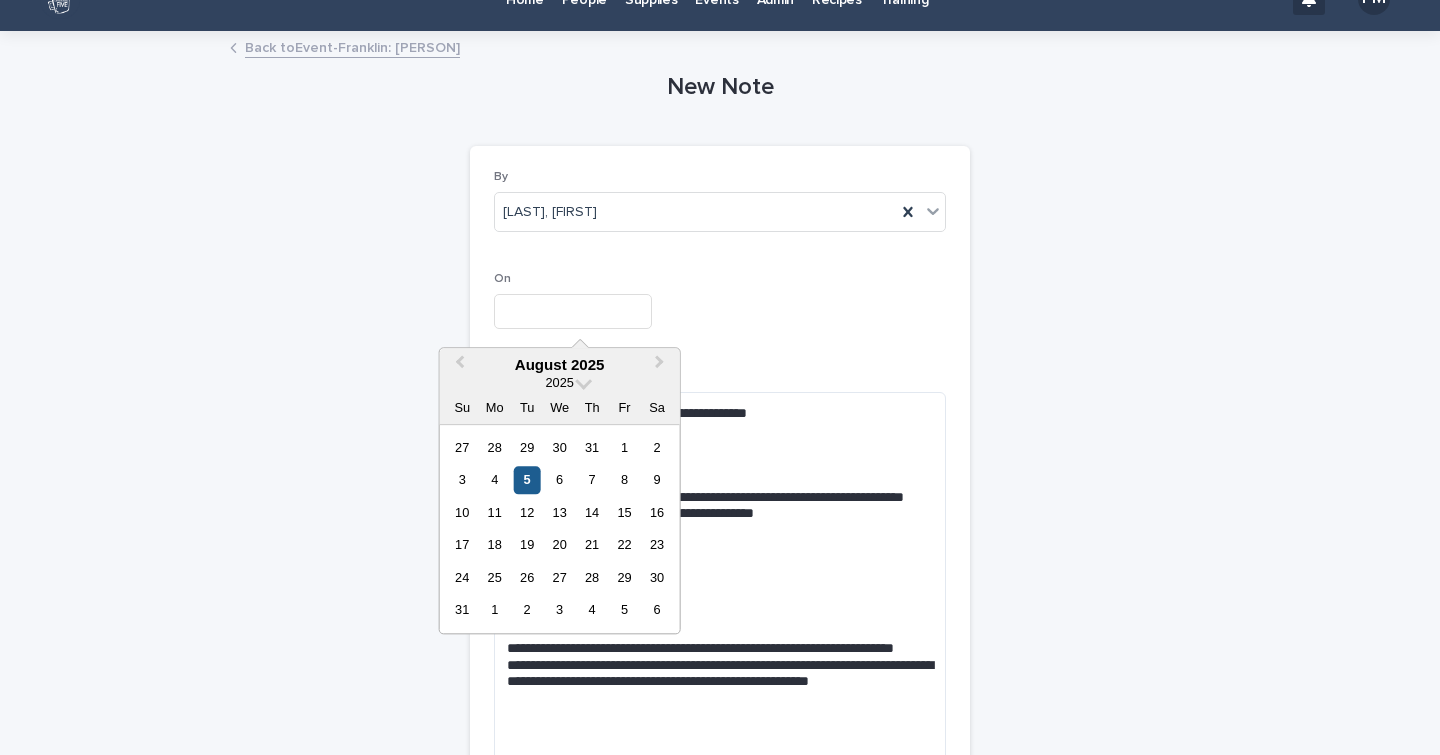 click on "5" at bounding box center (527, 480) 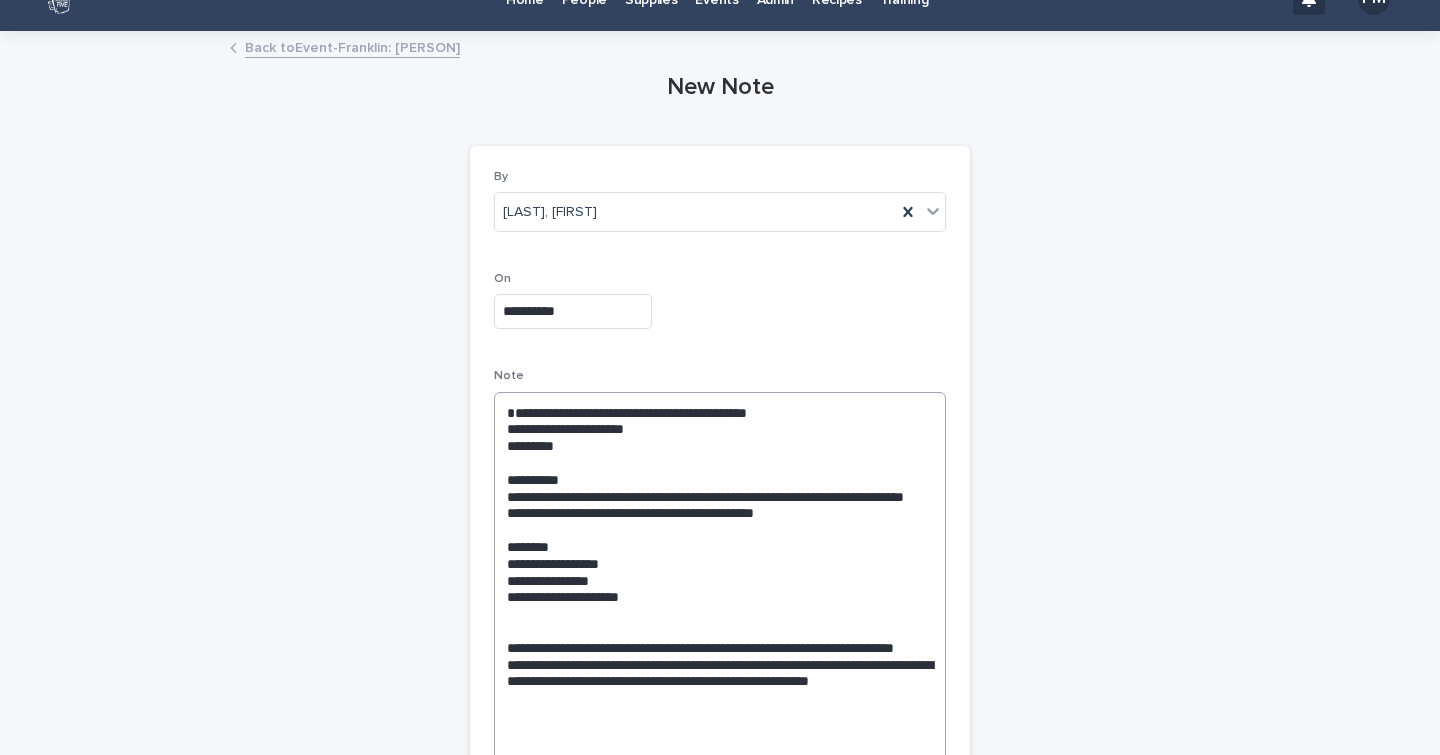 scroll, scrollTop: 336, scrollLeft: 0, axis: vertical 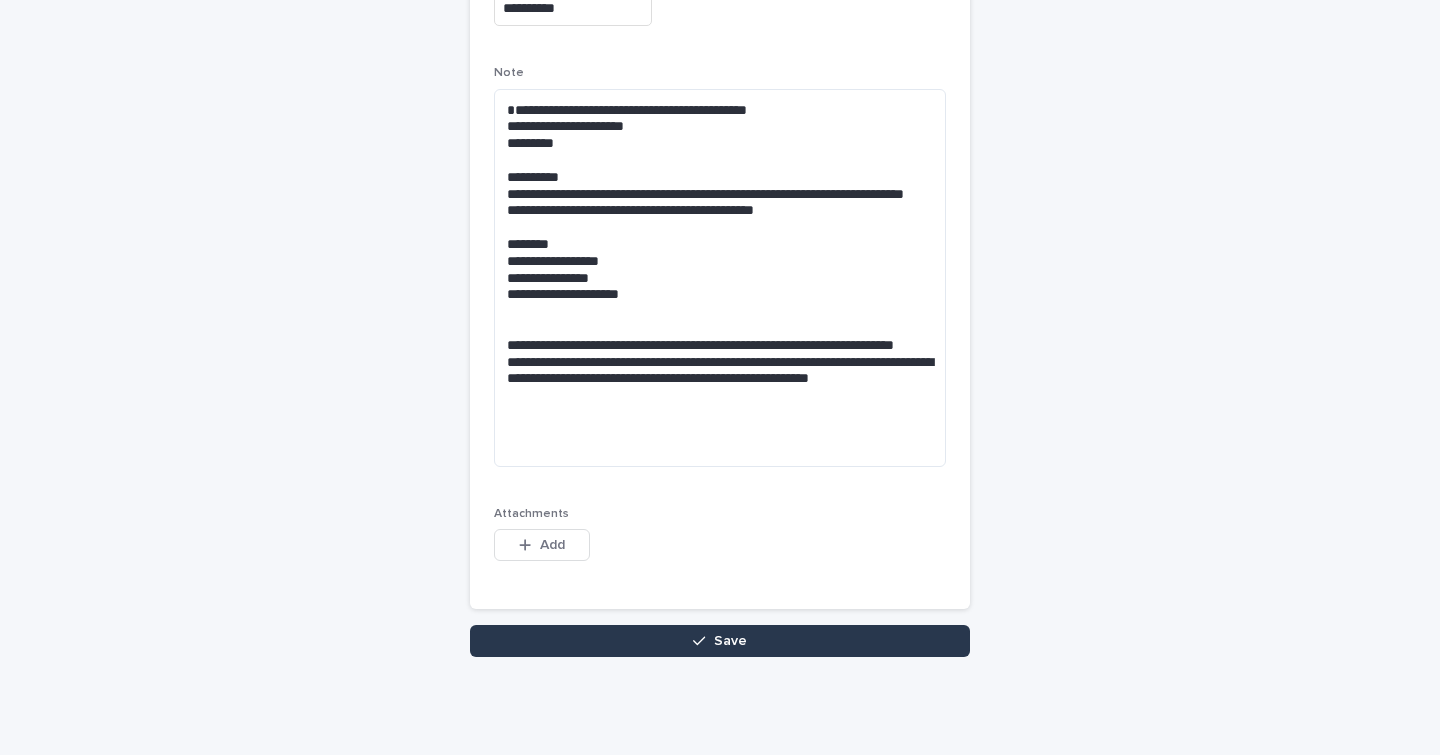 click on "Save" at bounding box center (730, 641) 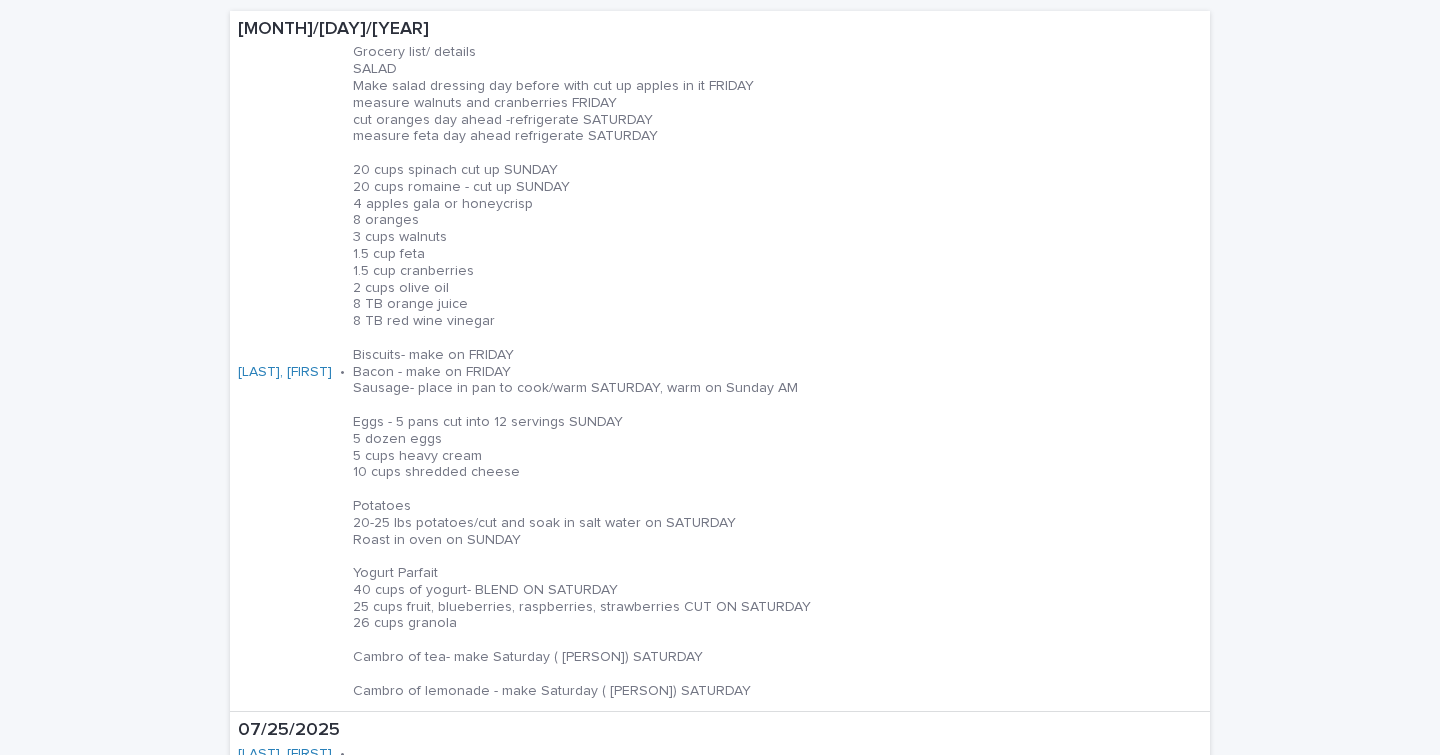 scroll, scrollTop: 0, scrollLeft: 0, axis: both 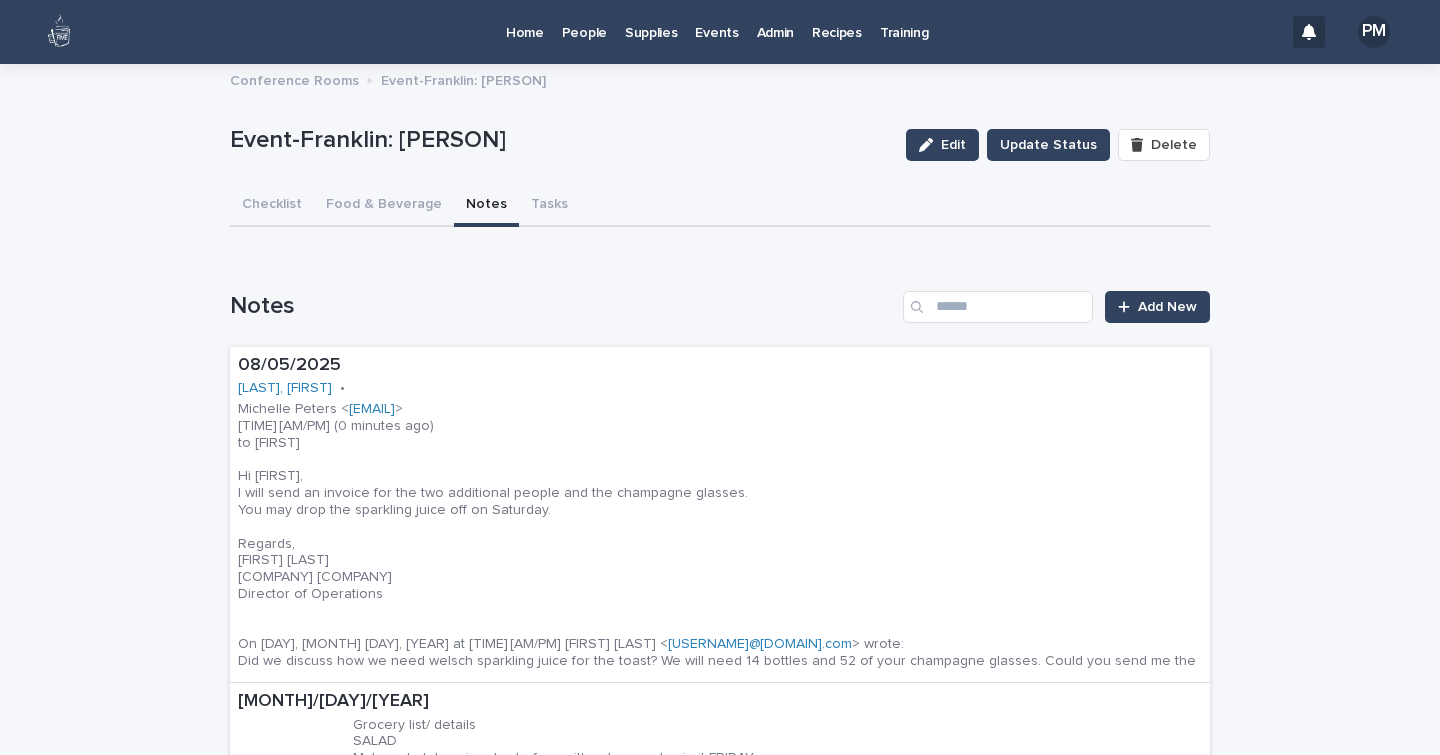 click on "Loading... Saving… Loading... Saving… Event-Franklin: Meghan Burkett Edit Update Status Delete Event-Franklin: Meghan Burkett Edit Update Status Delete Sorry, there was an error saving your record. Please try again. Please fill out the required fields below. Checklist Food & Beverage Notes Tasks Can't display tree at index  5 Can't display tree at index  1 Loading... Saving… Loading... Saving… Loading... Saving… Notes Add New 08/05/2025 Peters, Michelle   •
Michelle Peters < michelle@coffeehousefive.com >
1:50 PM (0 minutes ago)
to Meghan
Hi Meghan,
I will send an invoice for the two additional people and the champagne glasses.
You may drop the sparkling juice off on Saturday.
Regards,
Michelle L. Peters
Coffeehouse Five
Director of Operations
On Tue, Aug 5, 2025 at 1:46 PM Meghan Burkett < mburkett1120@gmail.com > wrote:
Did we discuss how we need welsch sparkling juice for the toast? We will need 14 bottles and 52 of your champagne glasses. Could you send me the  07/27/2025   •   •" at bounding box center (720, 8124) 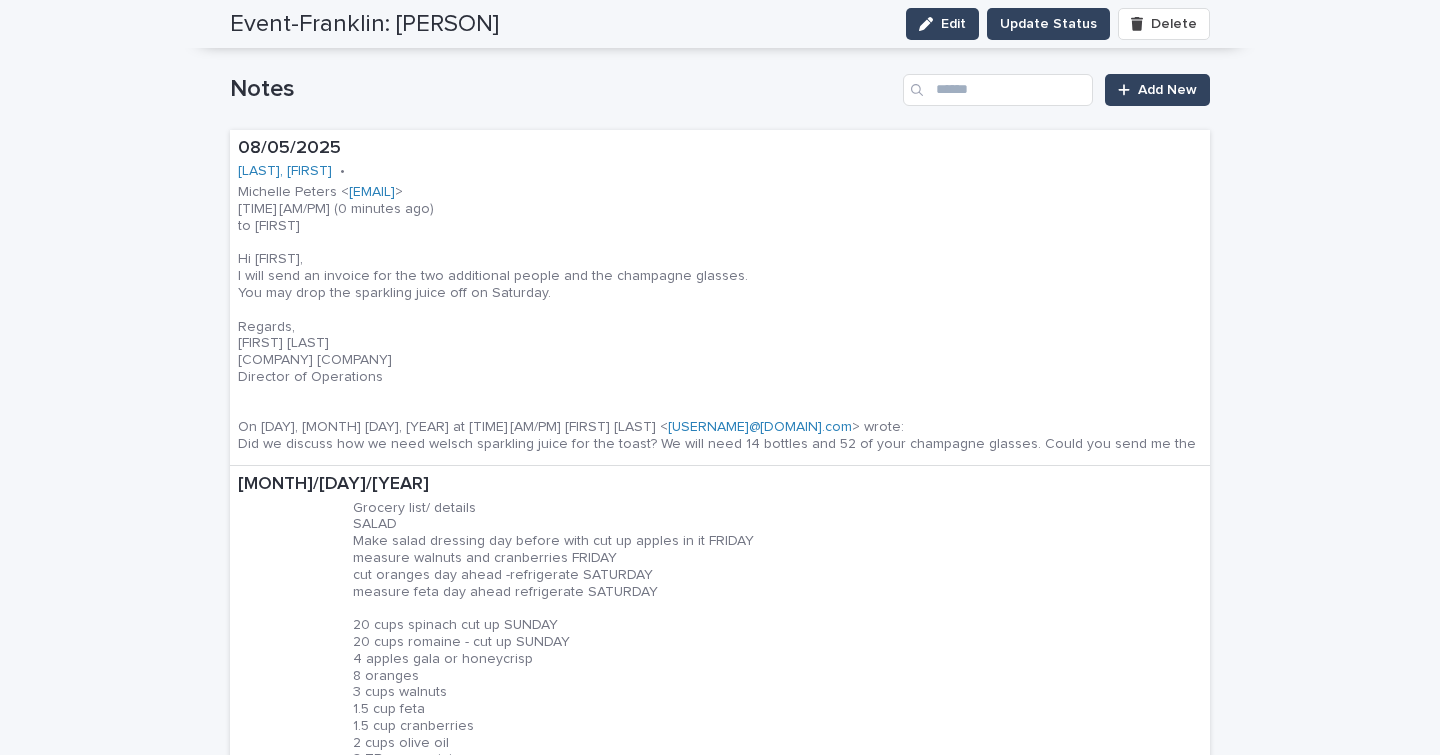 scroll, scrollTop: 0, scrollLeft: 0, axis: both 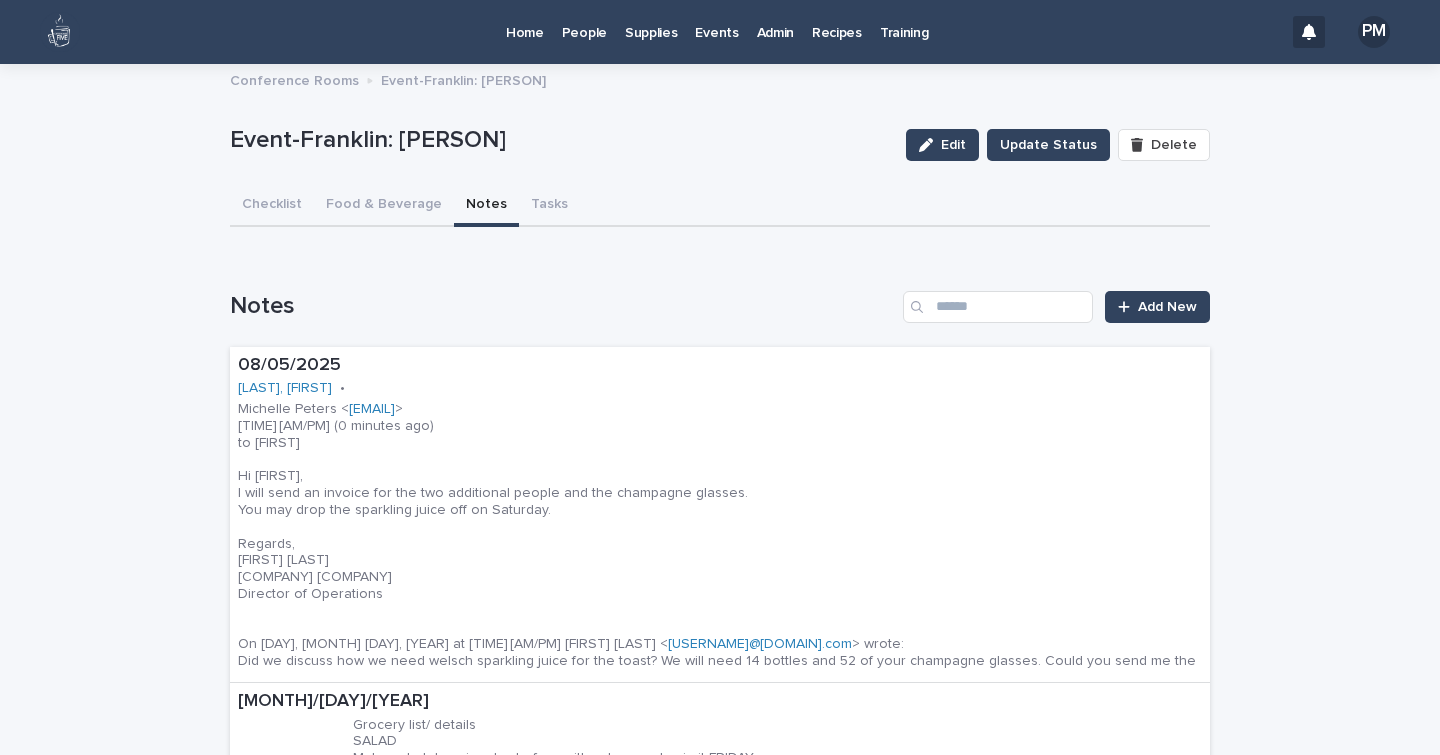 click on "People" at bounding box center (584, 21) 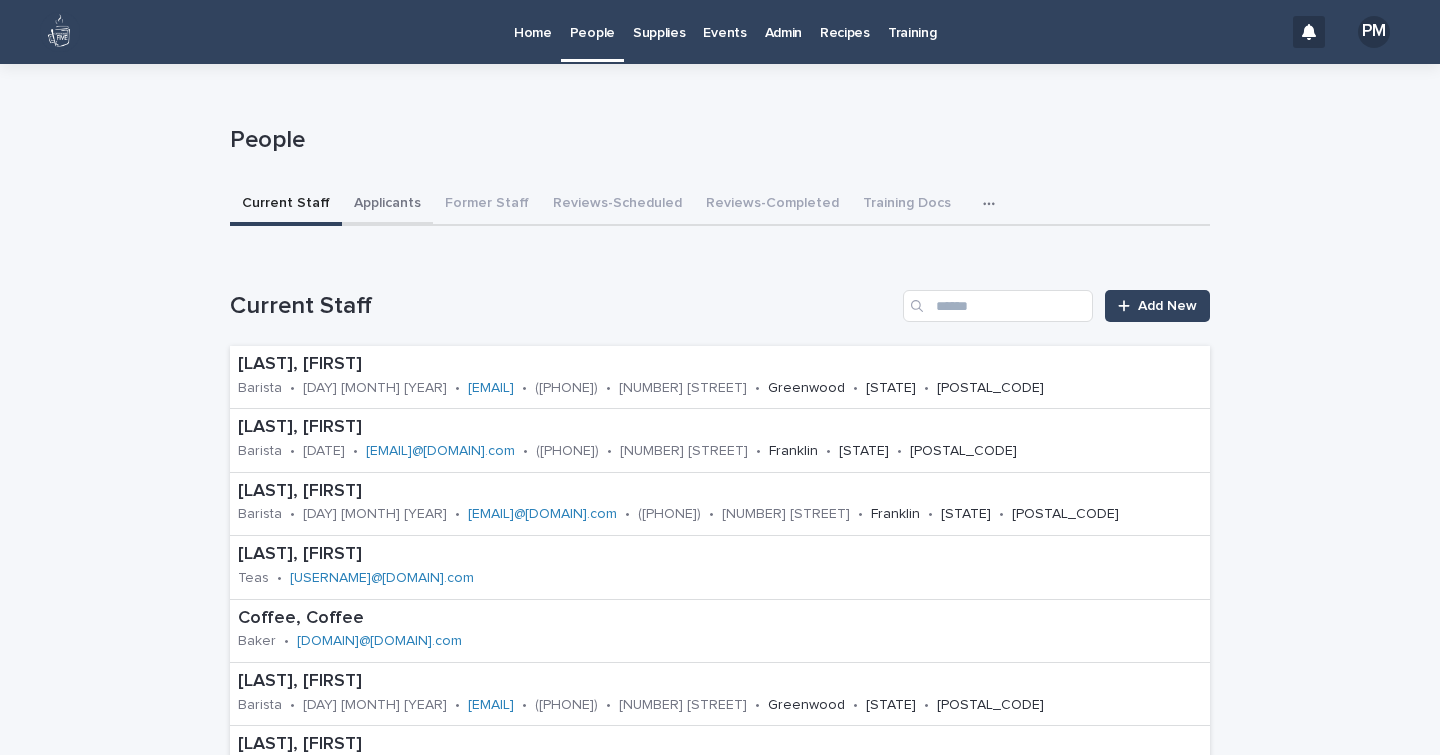 click on "Applicants" at bounding box center [387, 205] 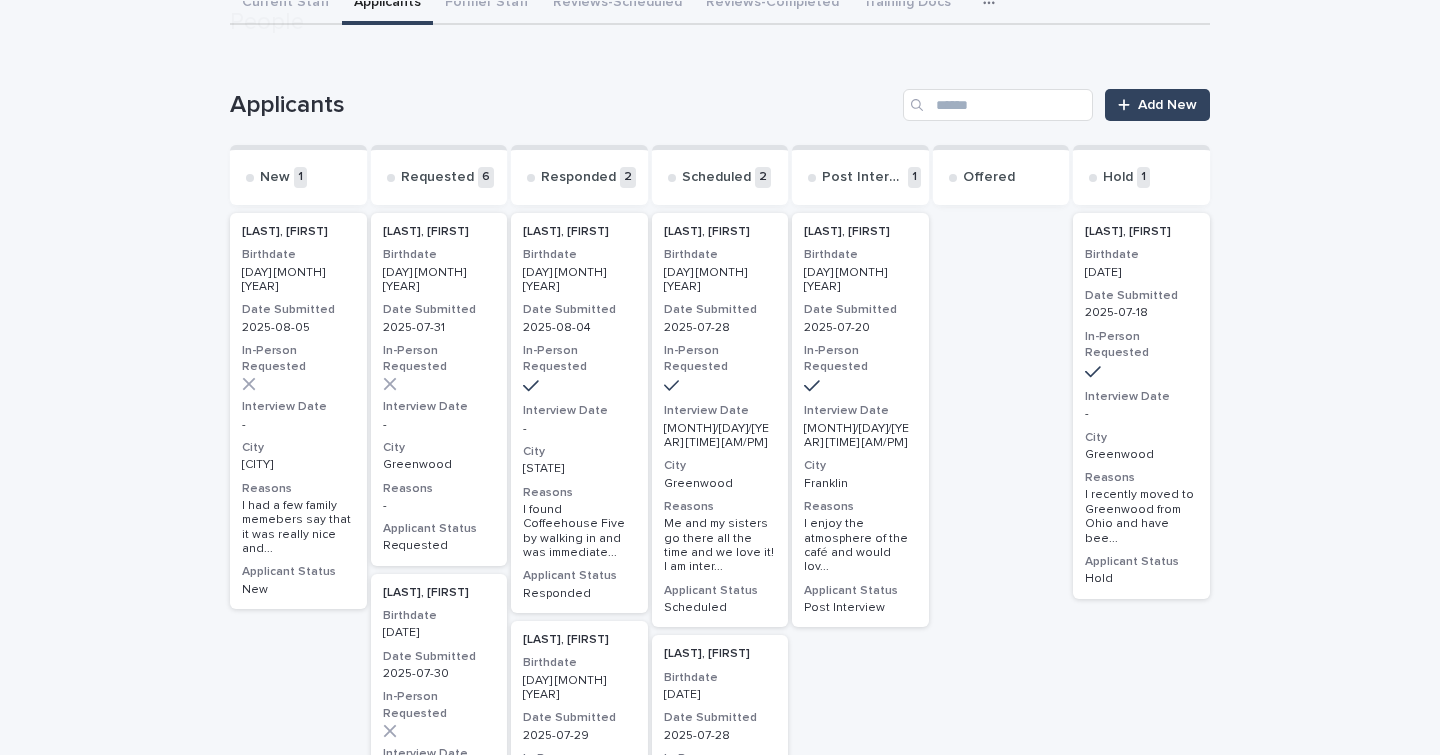 scroll, scrollTop: 200, scrollLeft: 0, axis: vertical 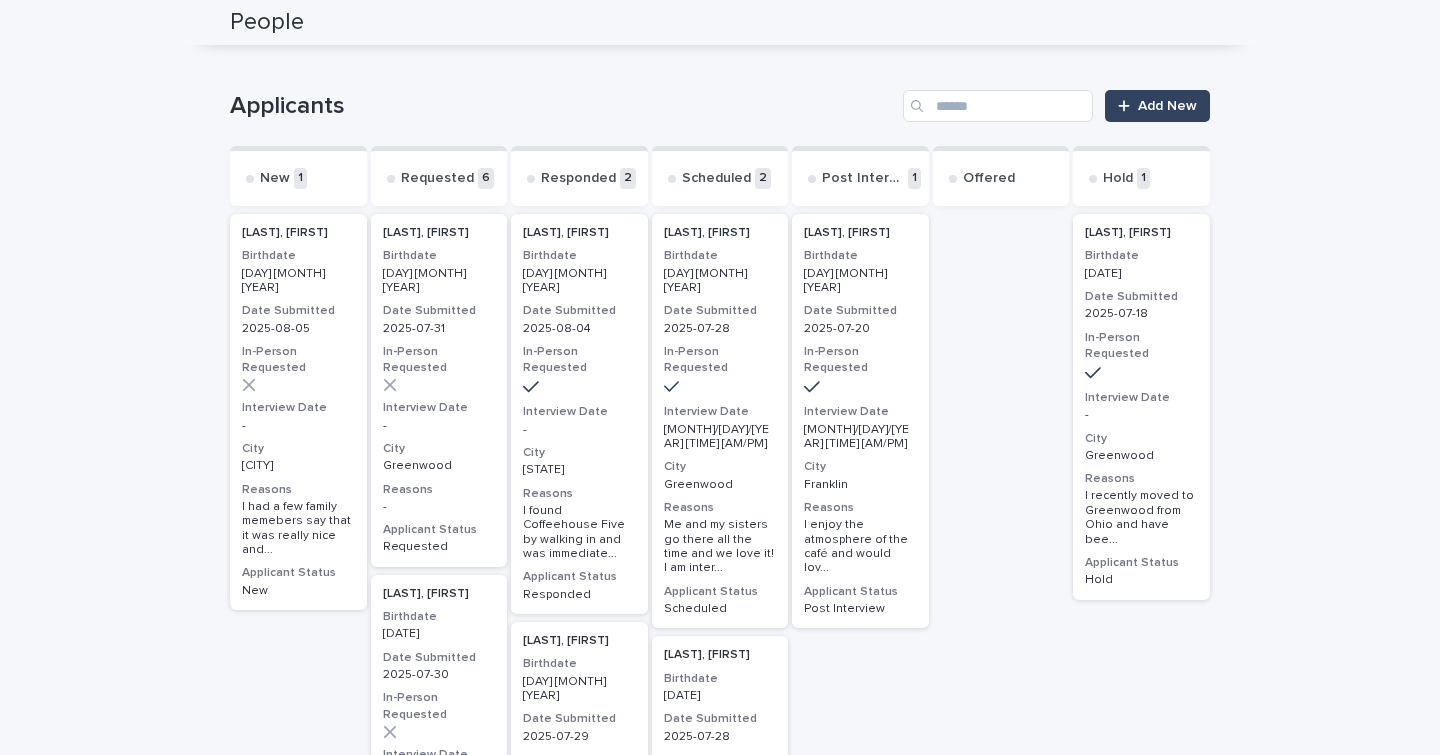 click on "Smith, India Birthdate 29 November 2005 Date Submitted 2025-08-05 In-Person Requested Interview Date - City Denver Reasons I had a few family memebers say that it was really nice and  ... Applicant Status New" at bounding box center (298, 412) 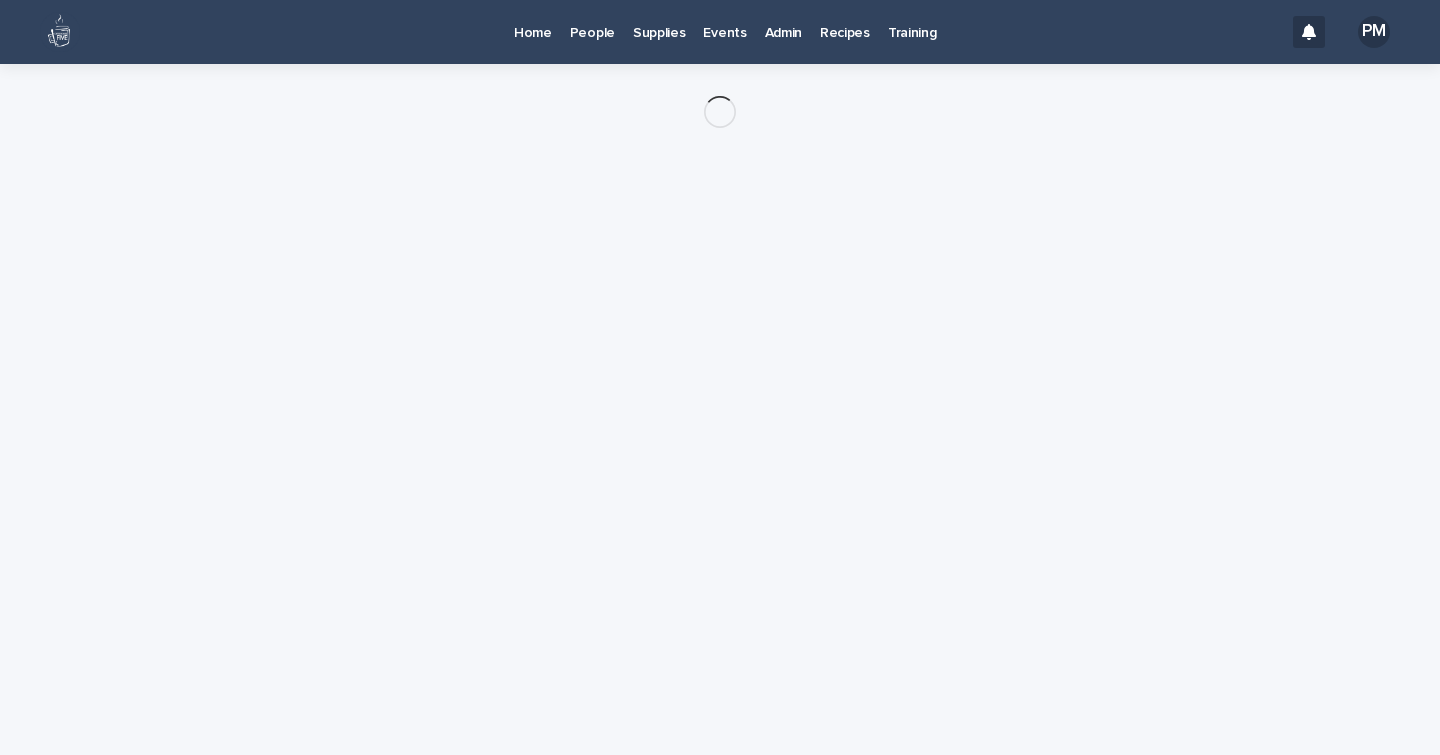 scroll, scrollTop: 0, scrollLeft: 0, axis: both 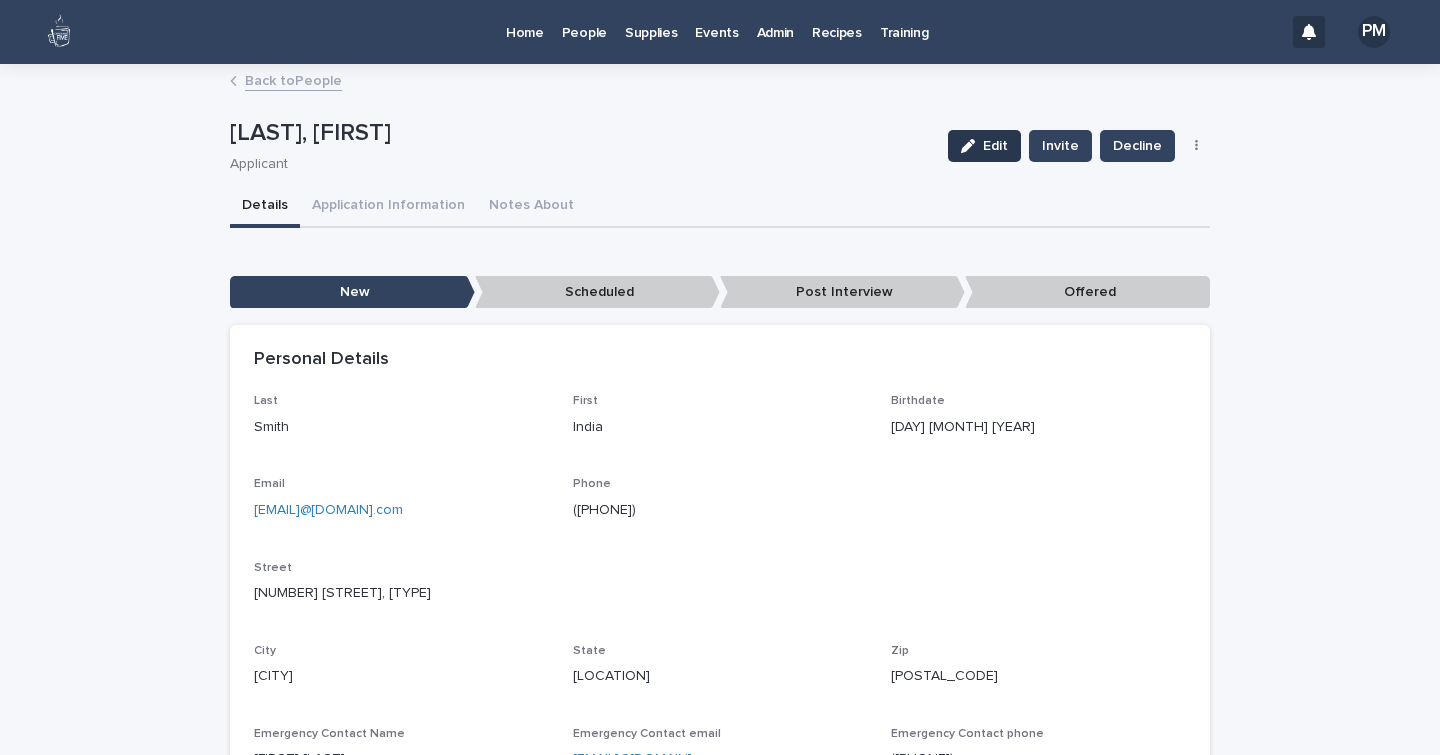 click on "Edit" at bounding box center (995, 146) 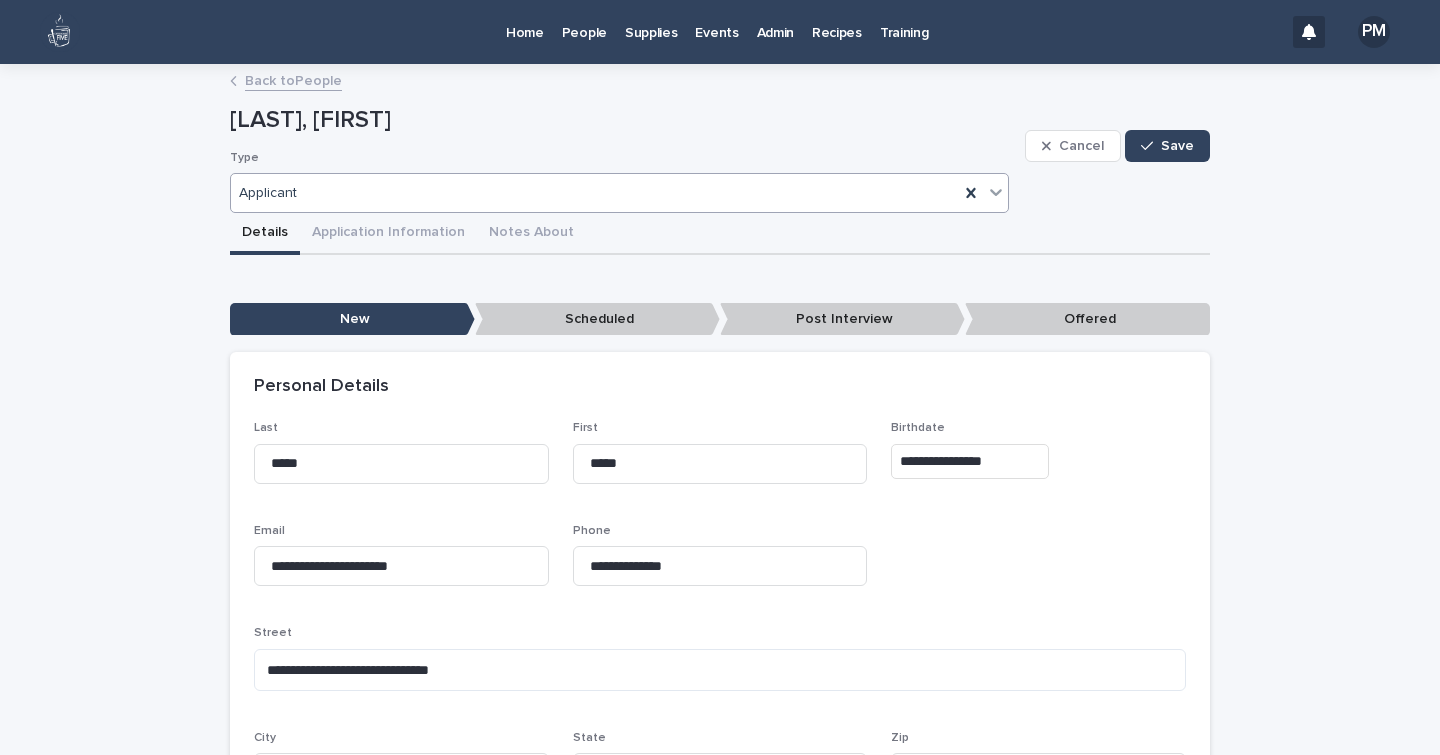 click 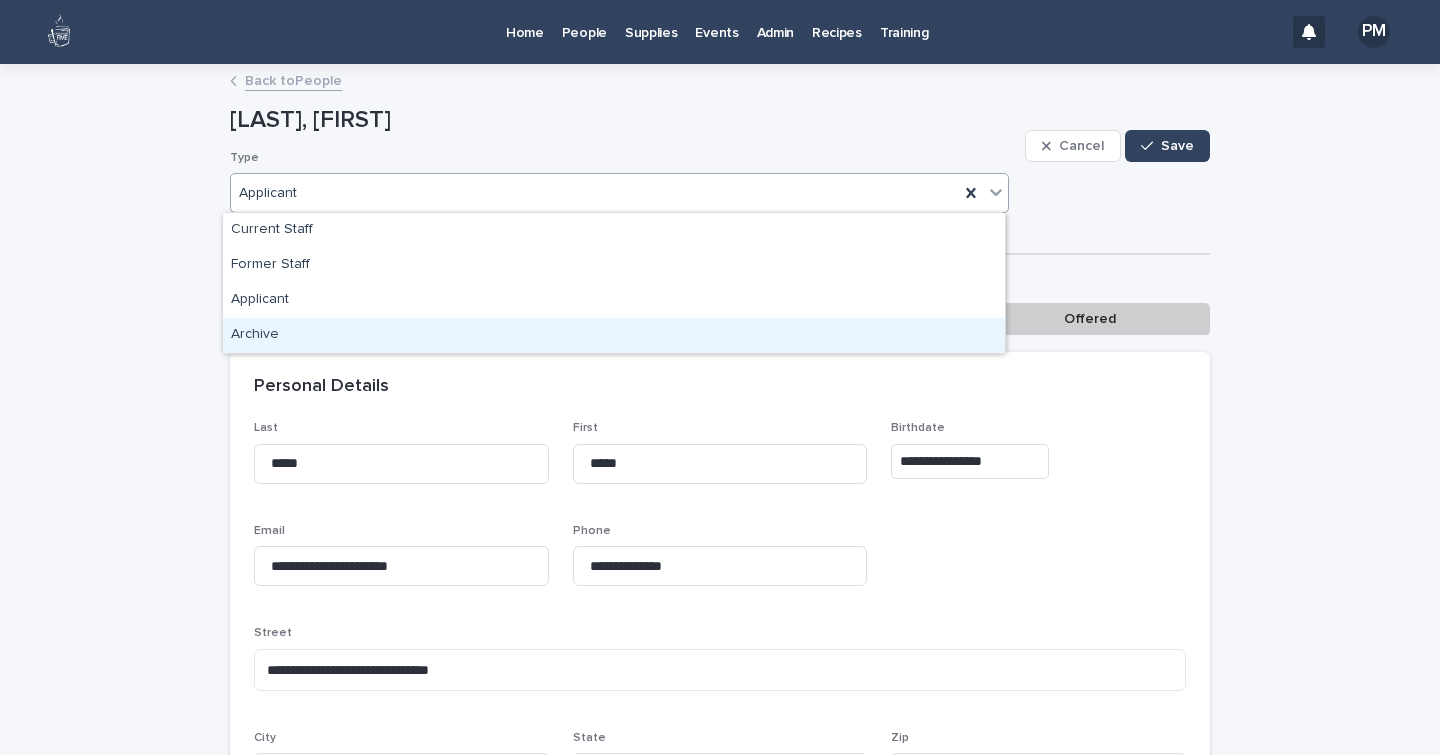 click on "Archive" at bounding box center [614, 335] 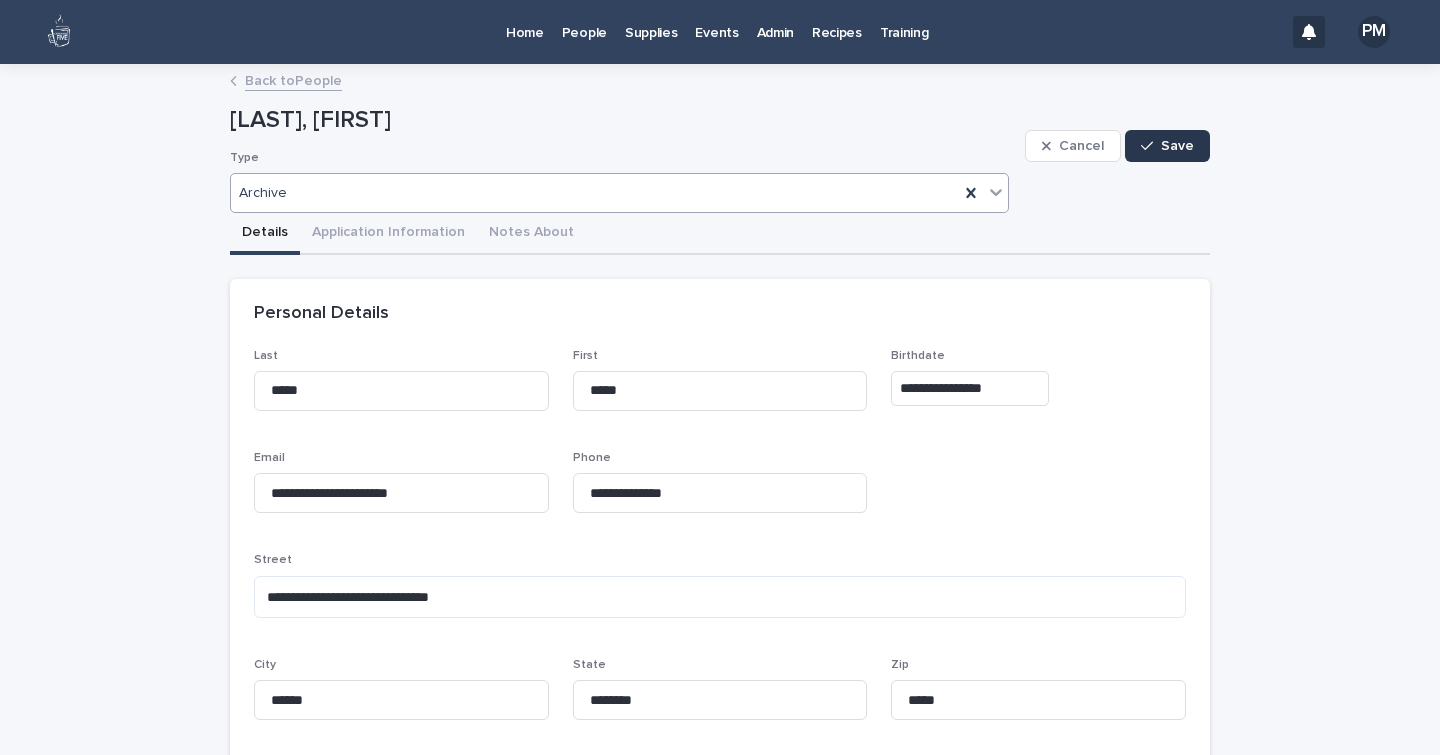 click on "Save" at bounding box center (1177, 146) 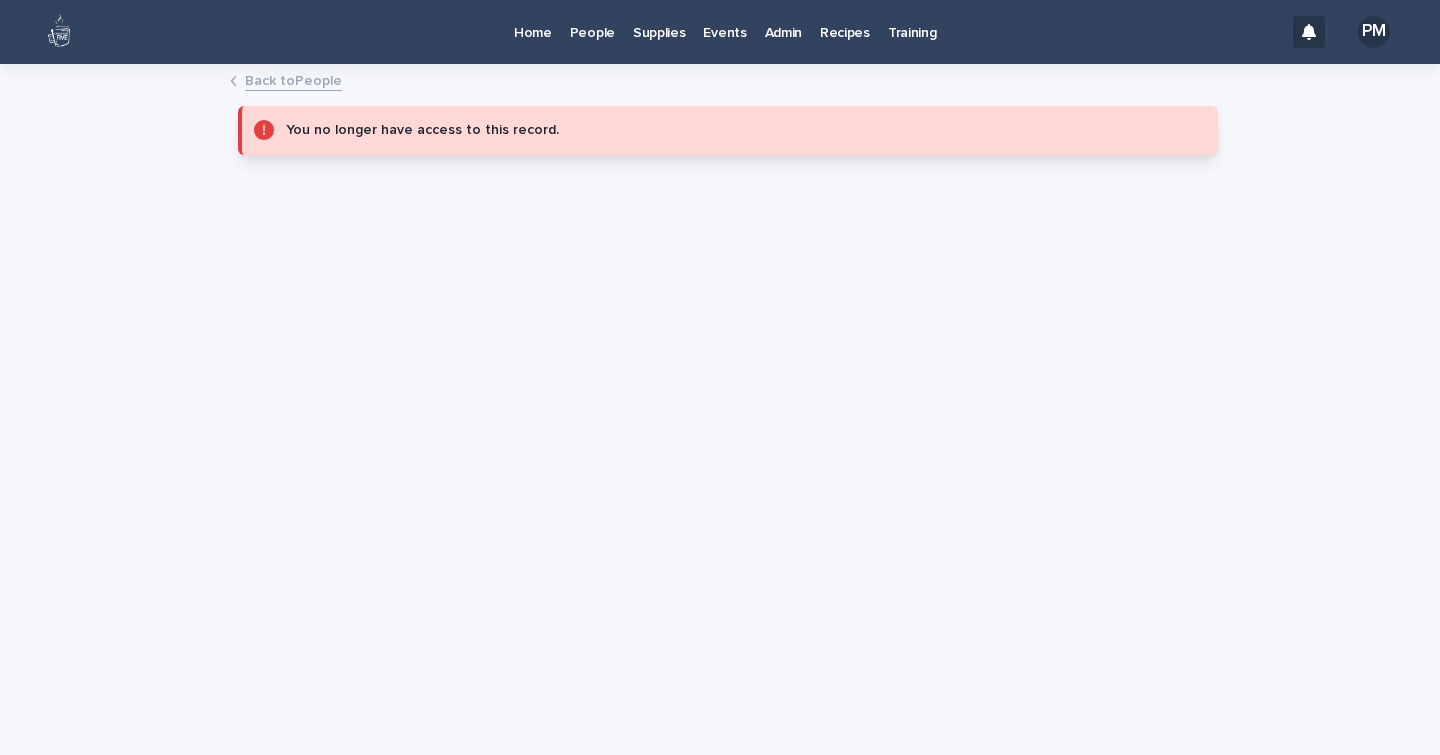 click on "People" at bounding box center [592, 21] 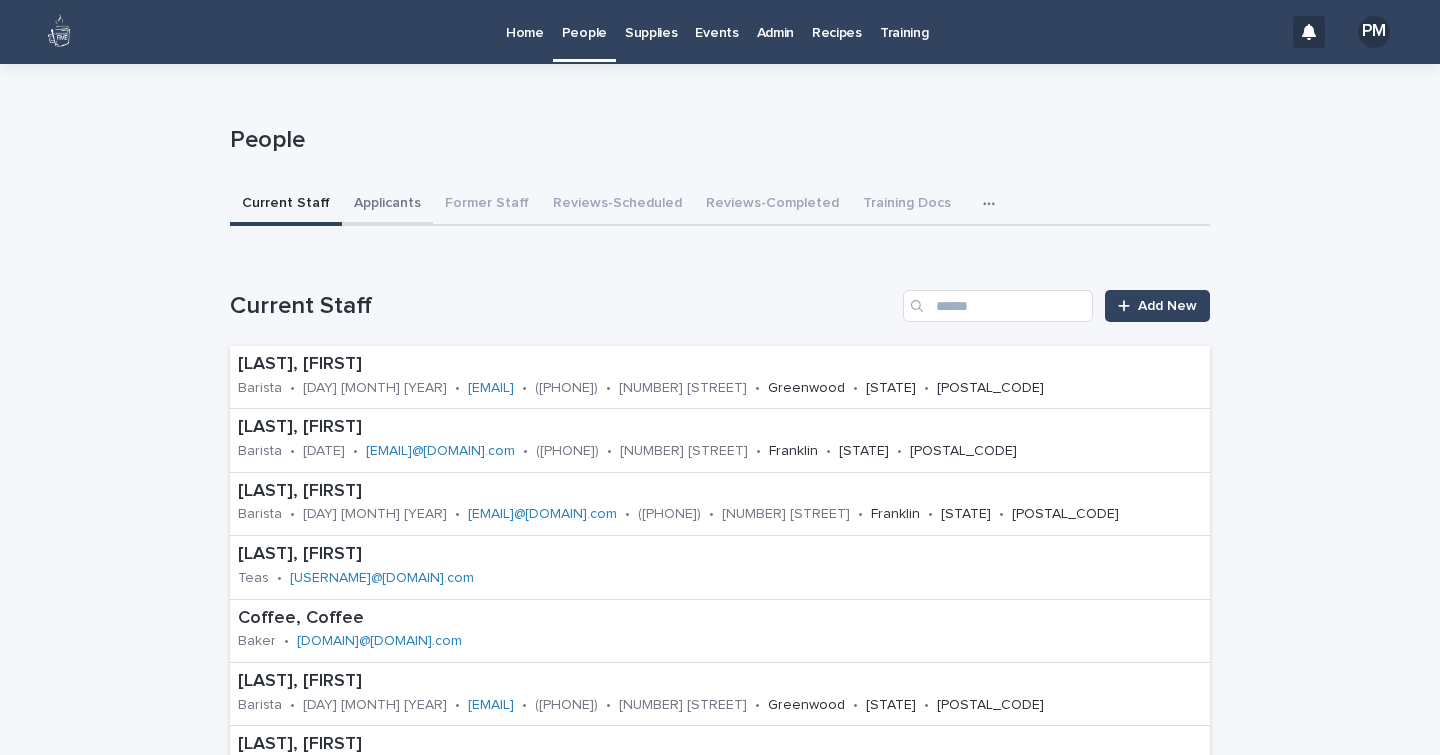 click on "Applicants" at bounding box center (387, 205) 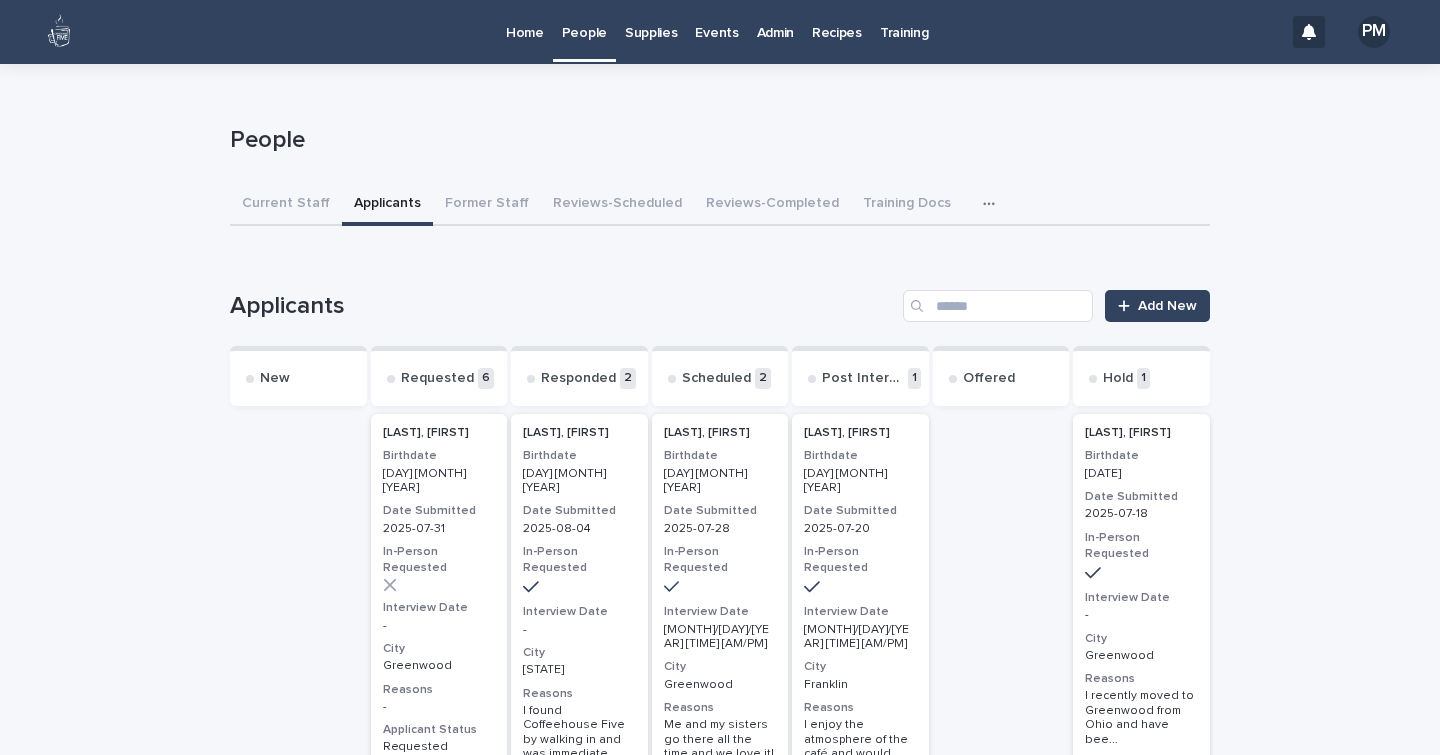 click on "-" at bounding box center [579, 630] 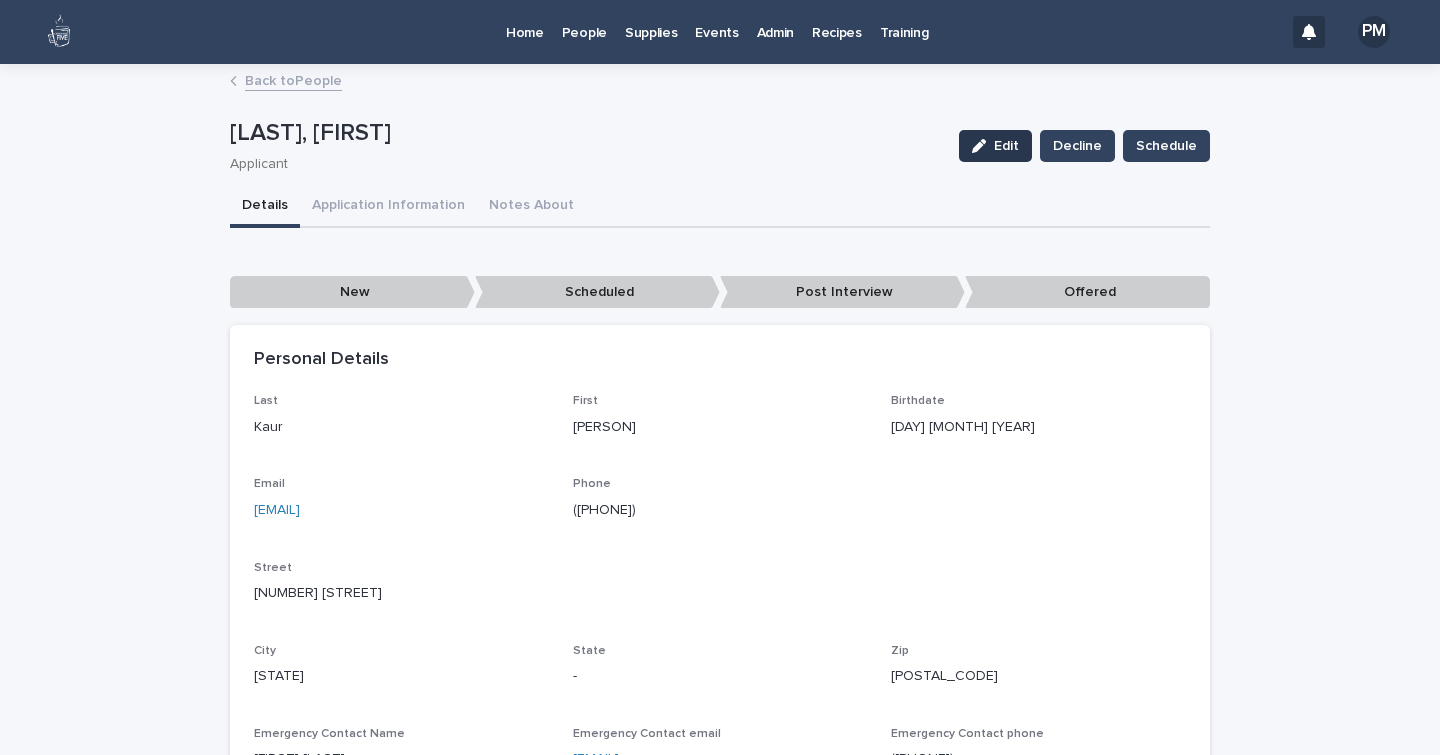 click on "Edit" at bounding box center (1006, 146) 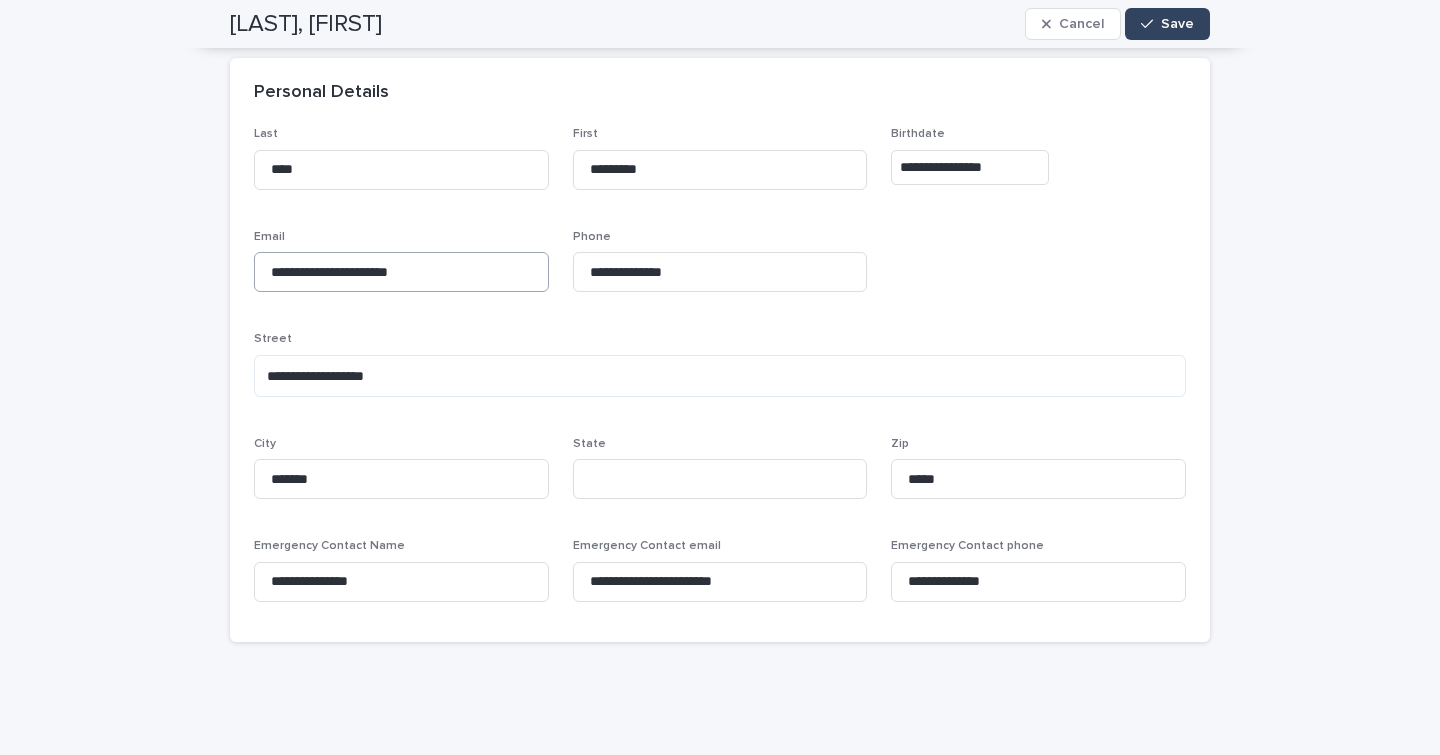 scroll, scrollTop: 0, scrollLeft: 0, axis: both 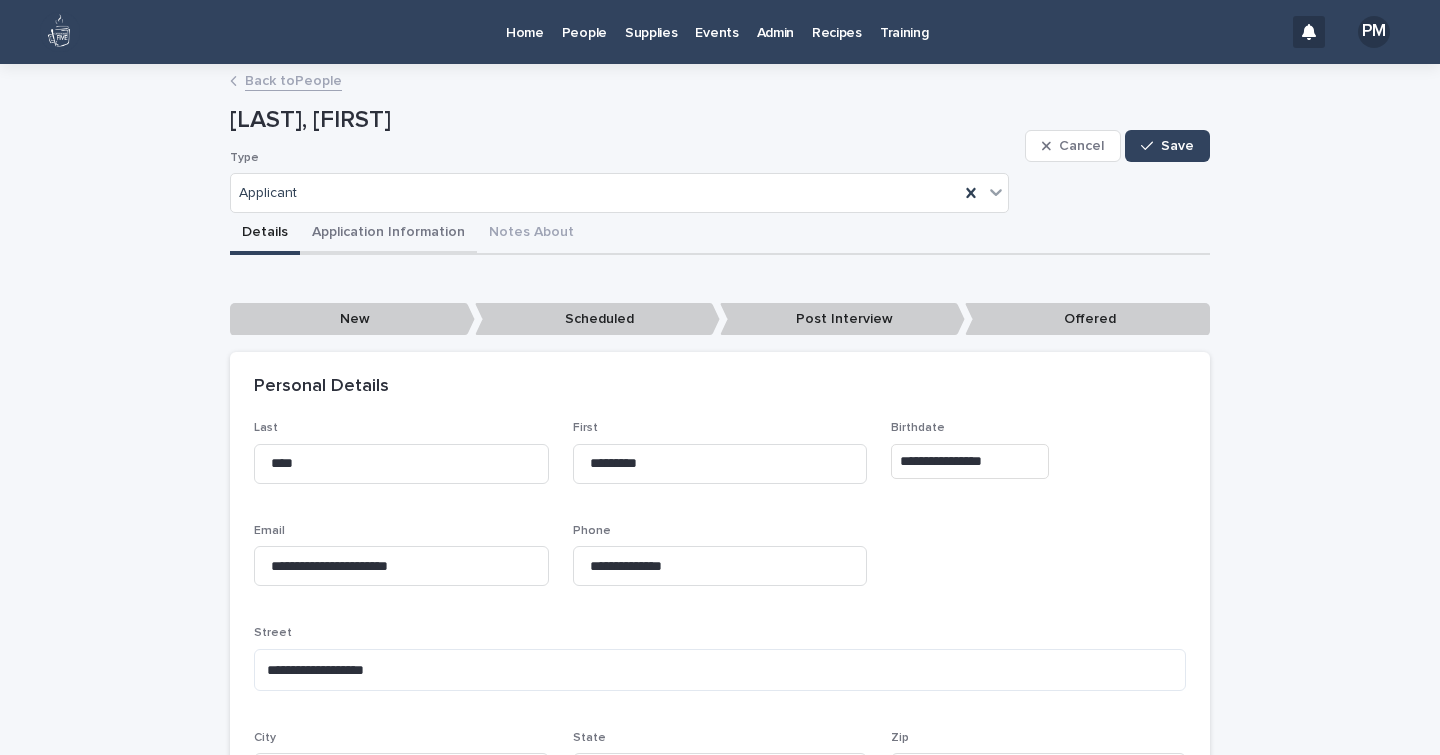 click on "Application Information" at bounding box center [388, 234] 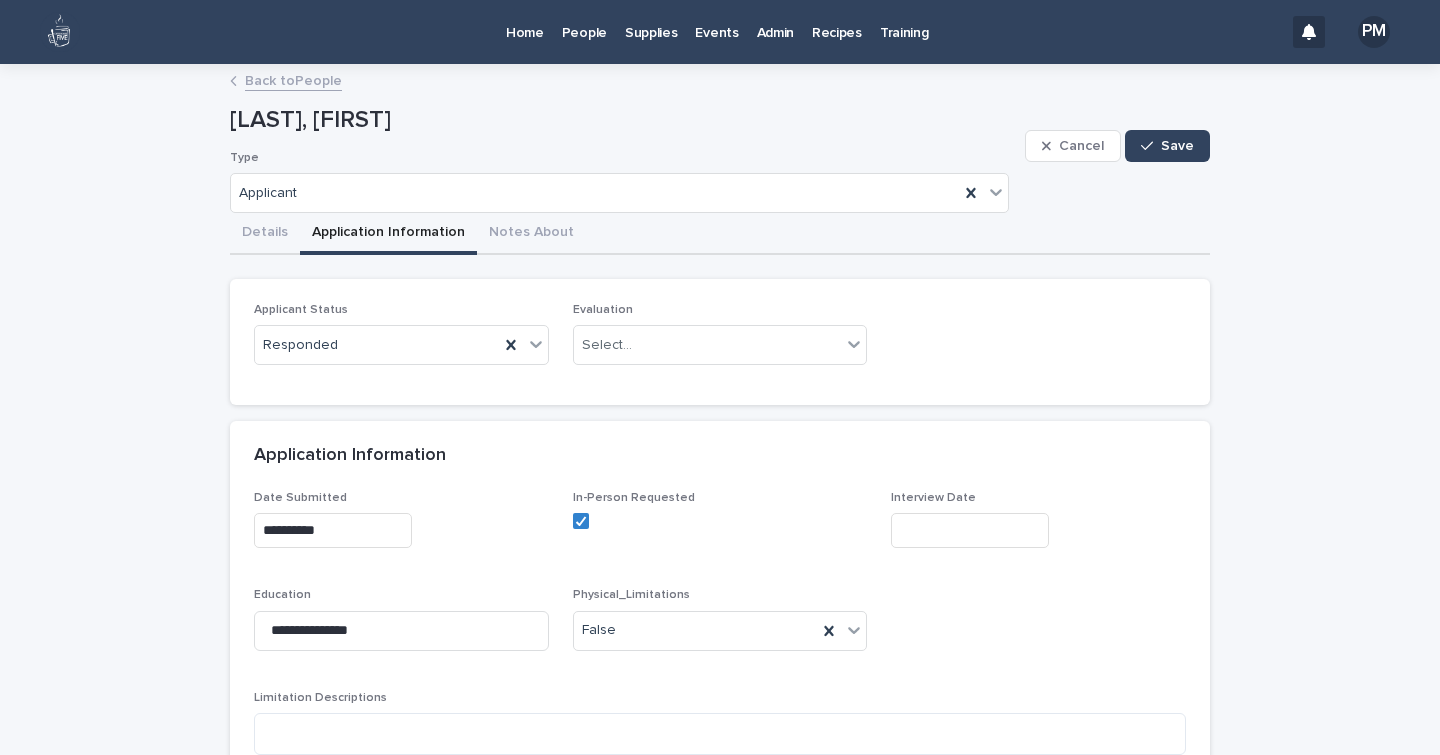 click at bounding box center [970, 530] 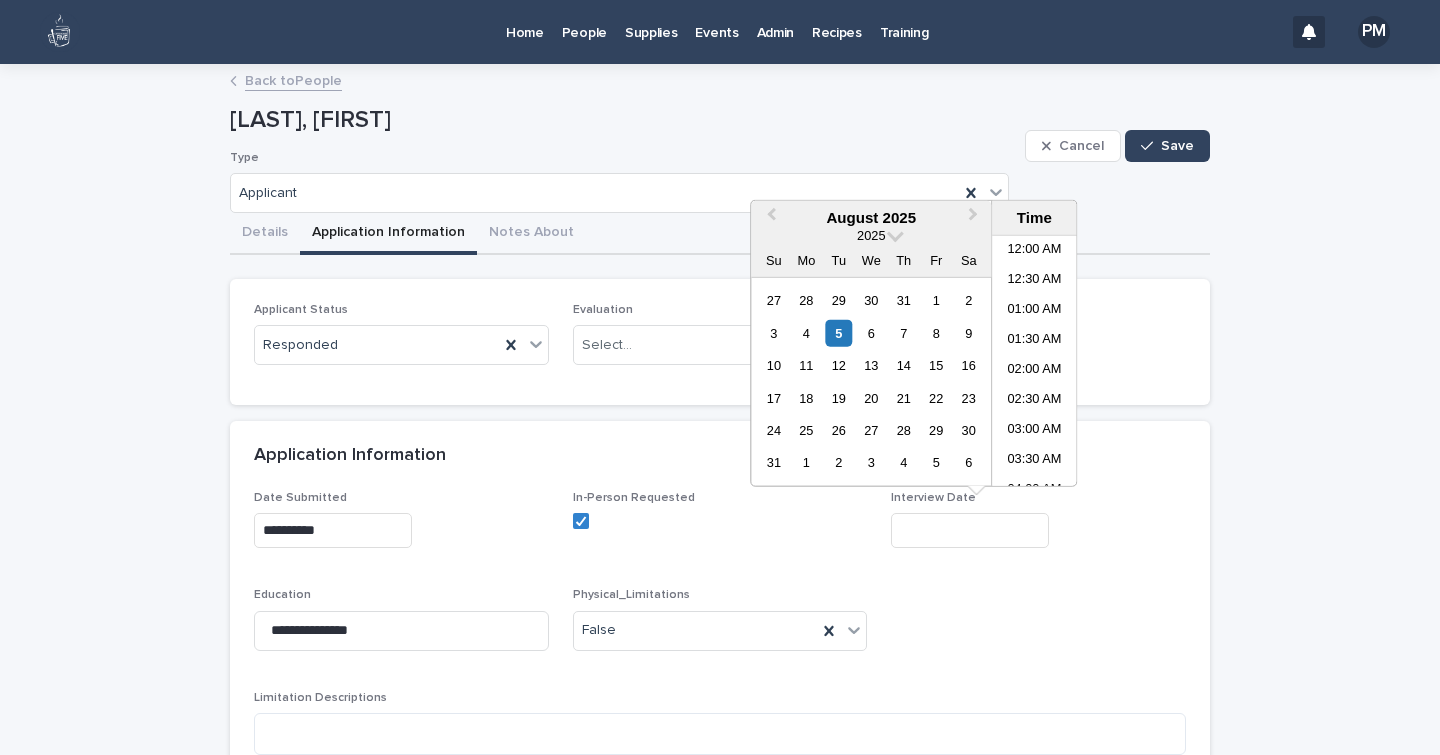scroll, scrollTop: 730, scrollLeft: 0, axis: vertical 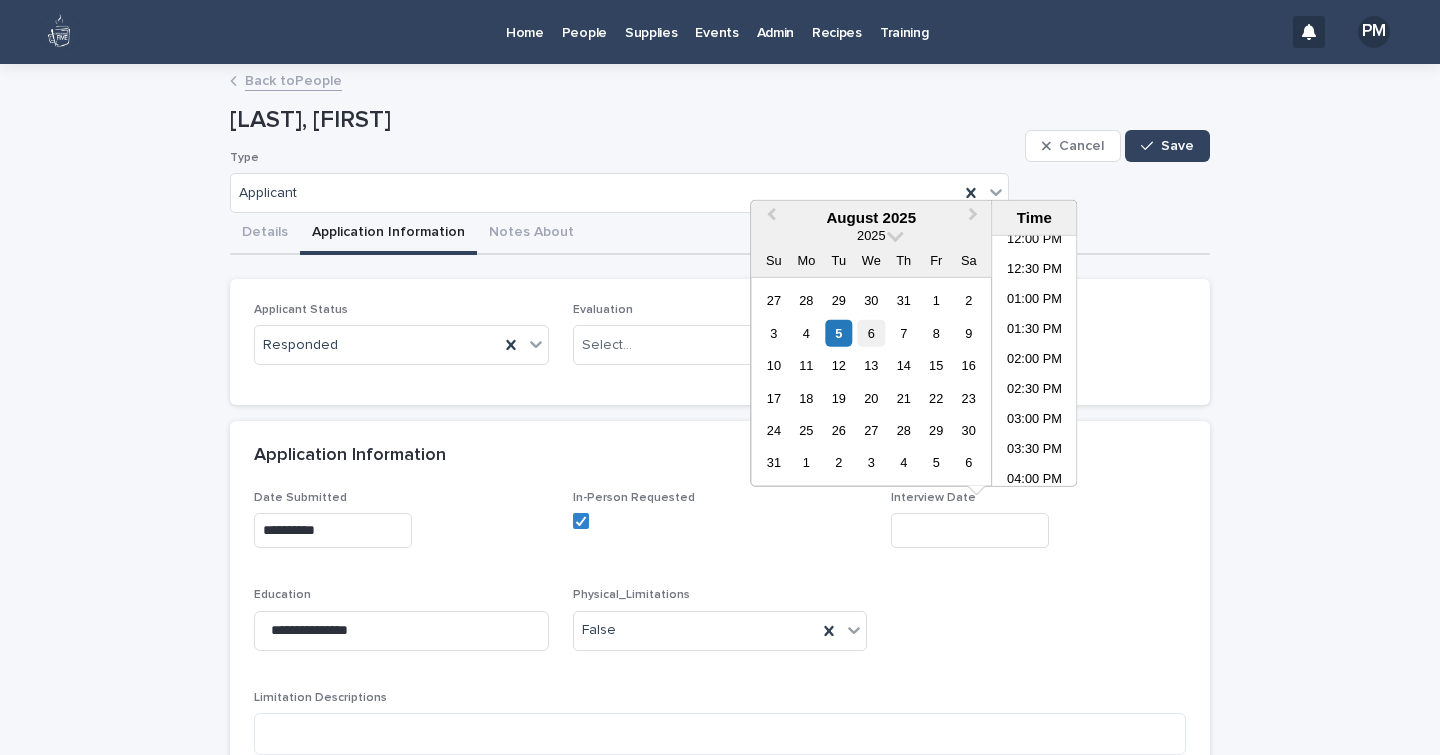 click on "6" at bounding box center [871, 332] 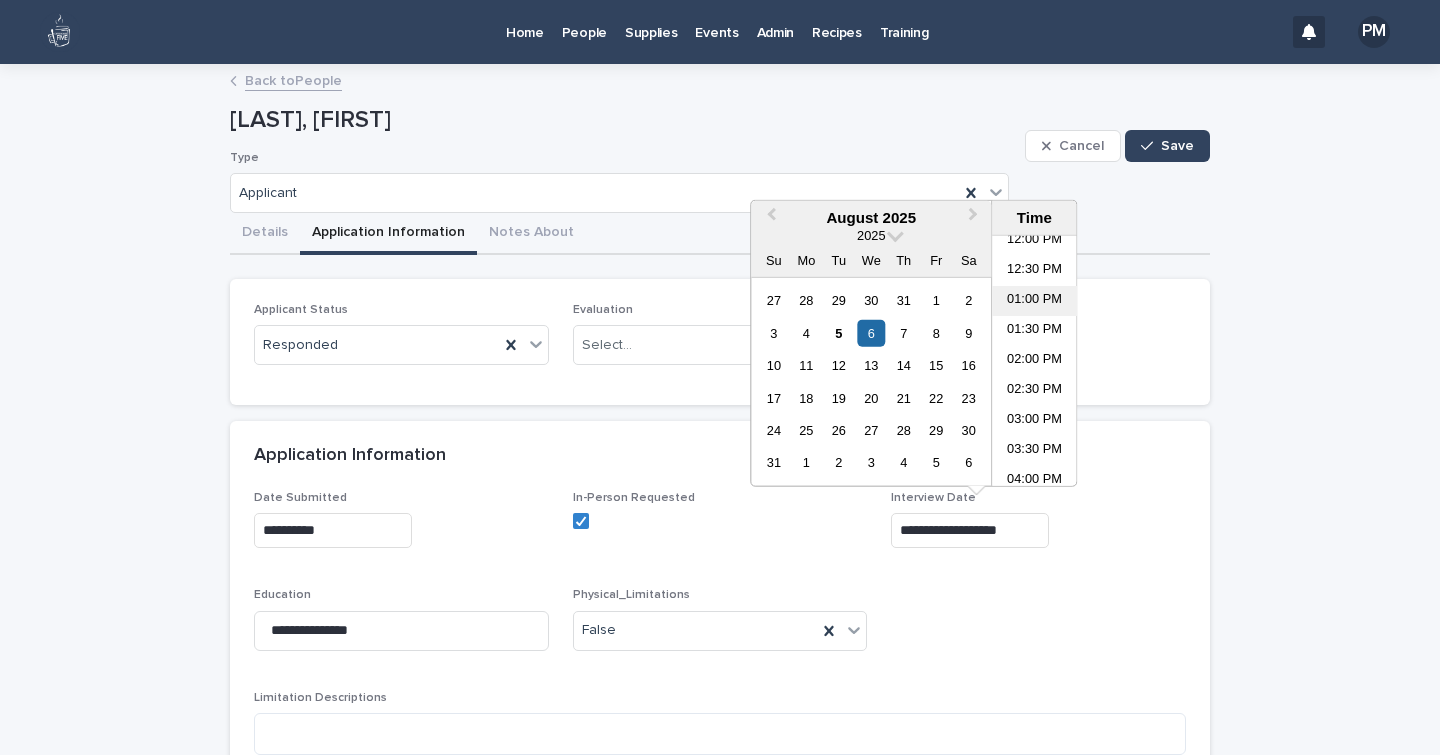 click on "01:00 PM" at bounding box center (1034, 301) 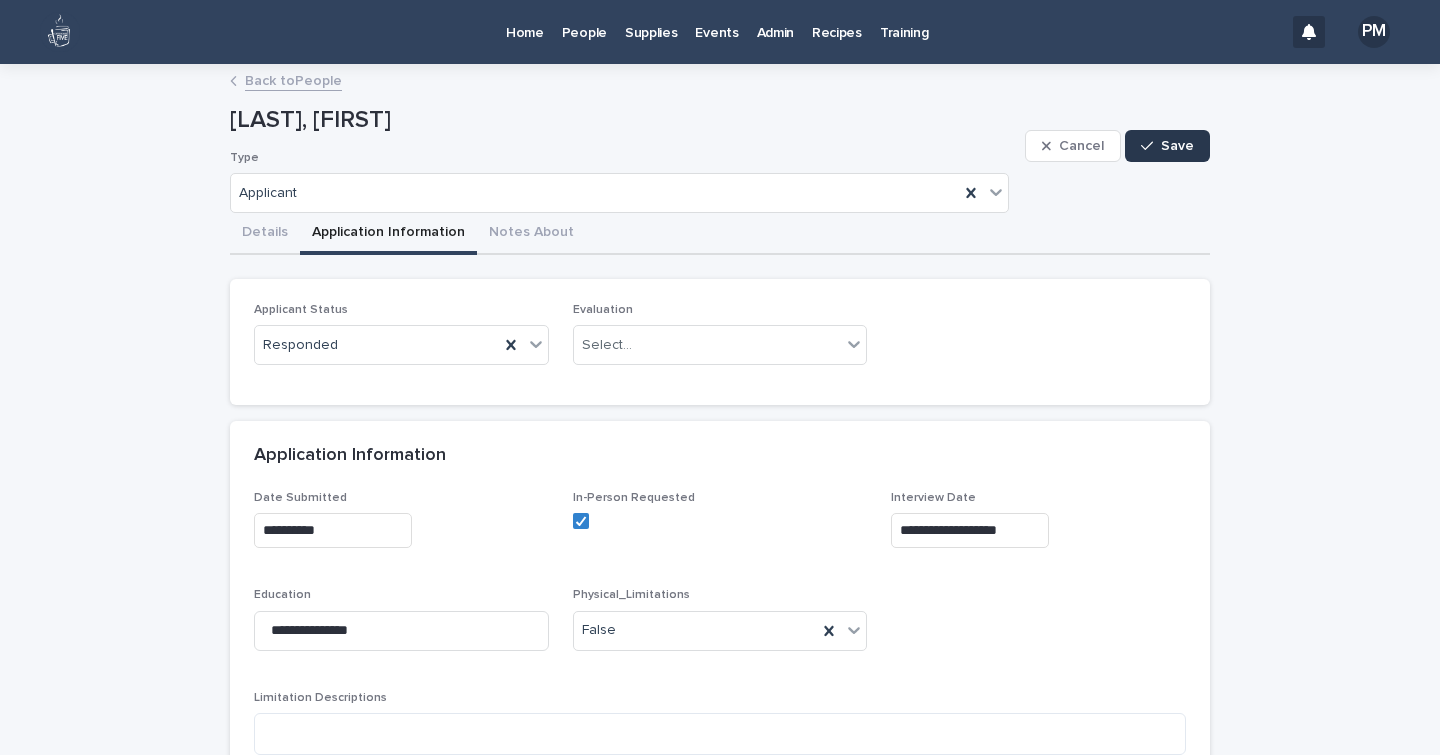 click on "Save" at bounding box center [1167, 146] 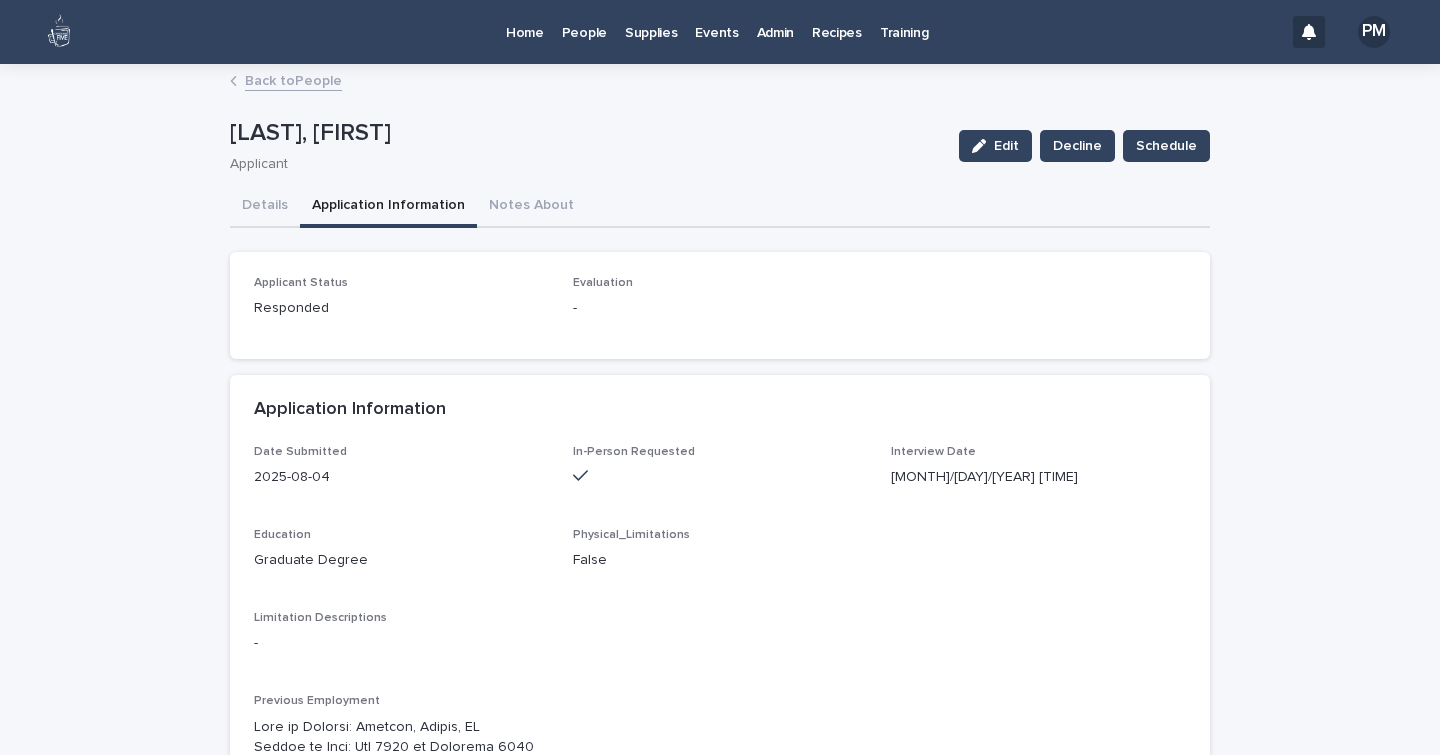 click on "Home" at bounding box center (525, 21) 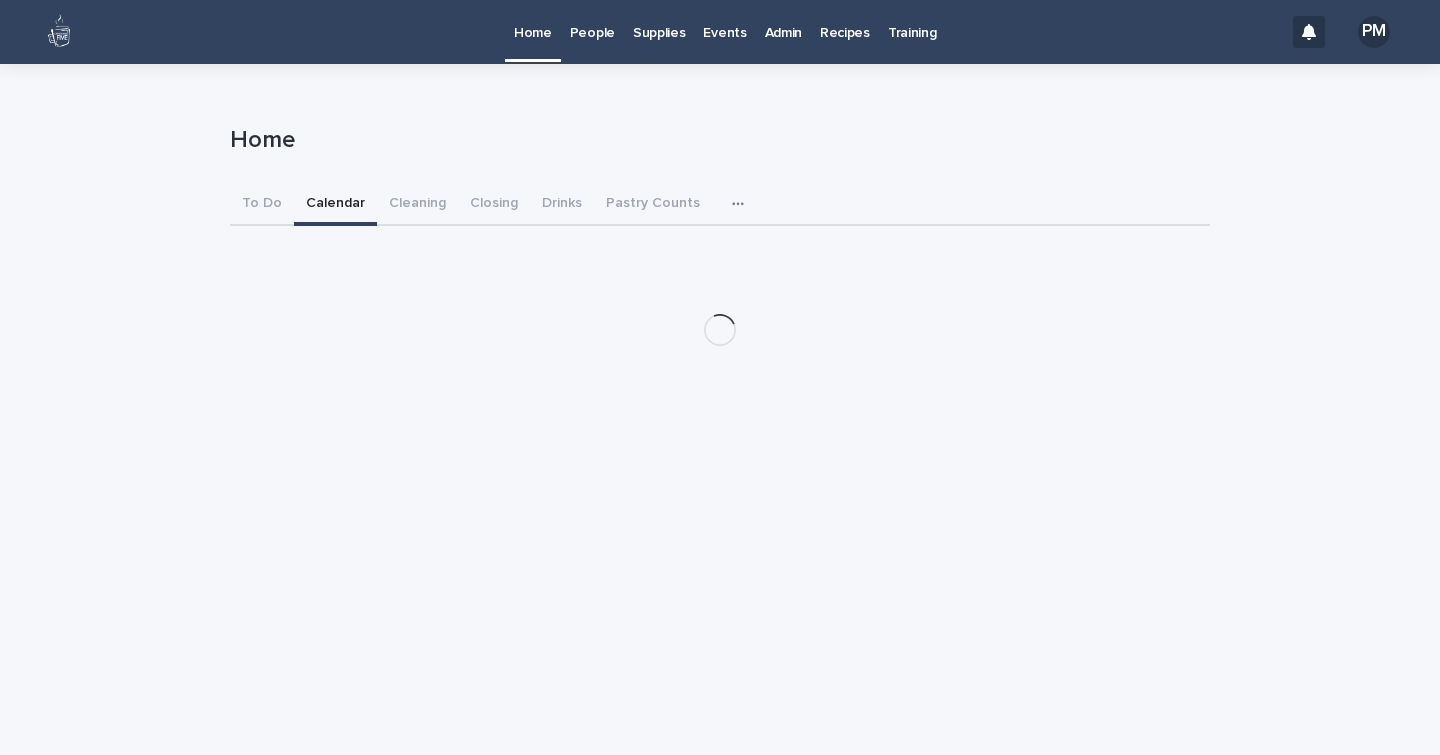 click on "Calendar" at bounding box center [335, 205] 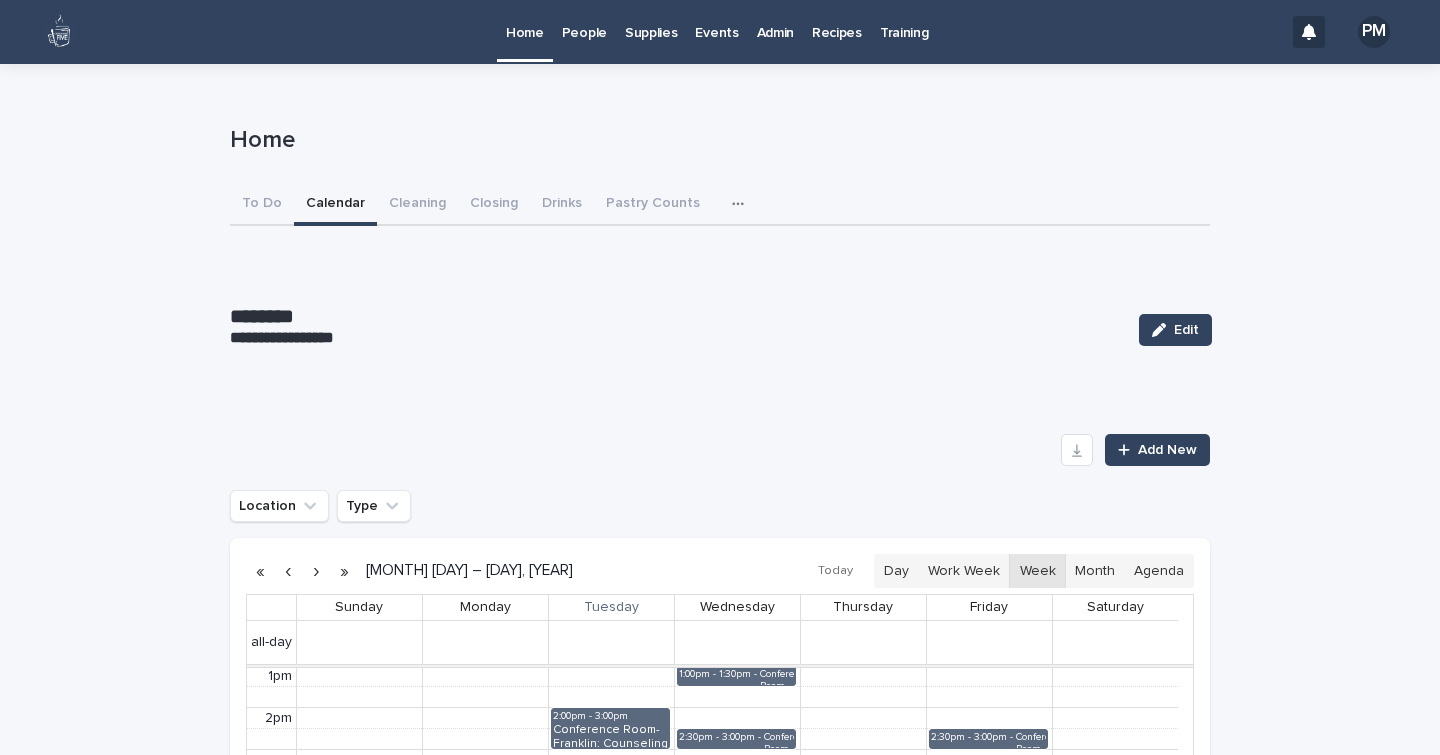scroll, scrollTop: 536, scrollLeft: 0, axis: vertical 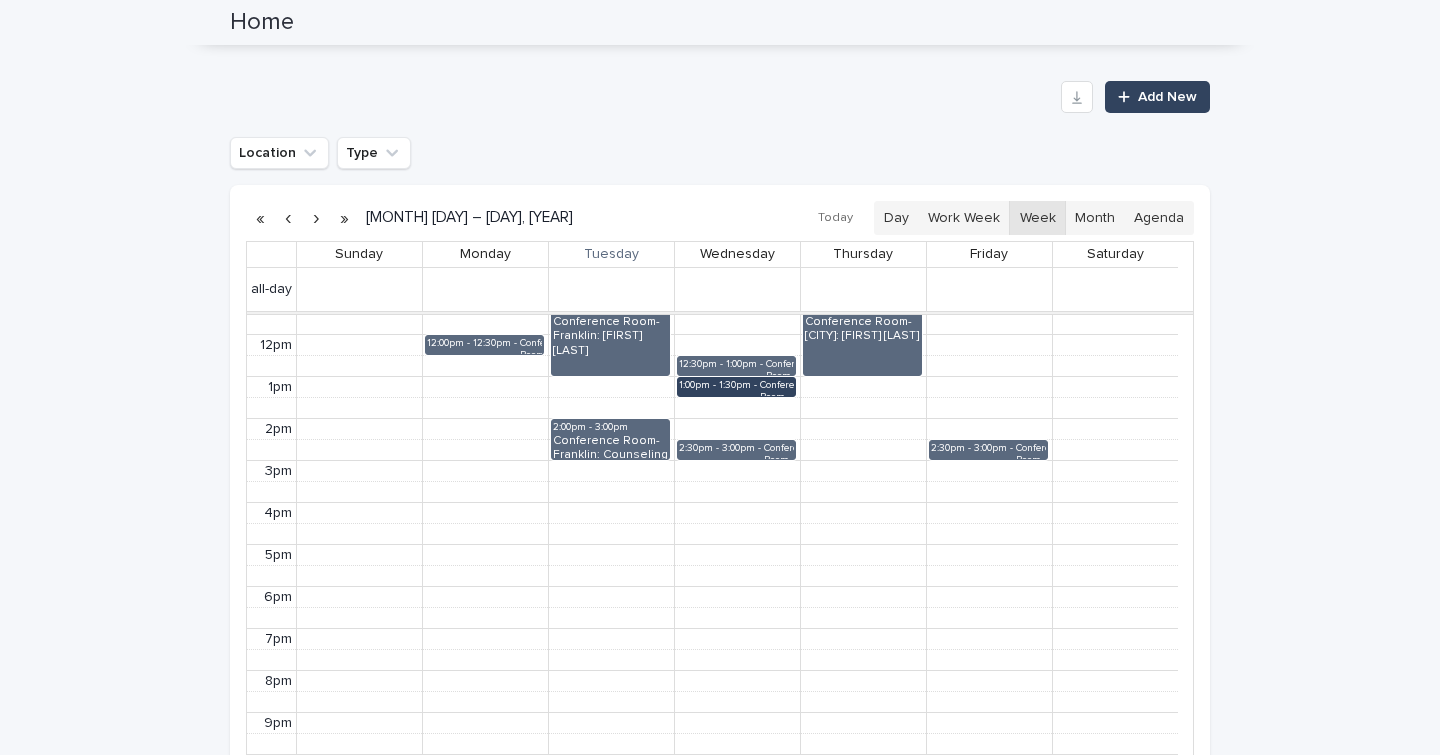 click on "1:00pm - 1:30pm" at bounding box center (719, 387) 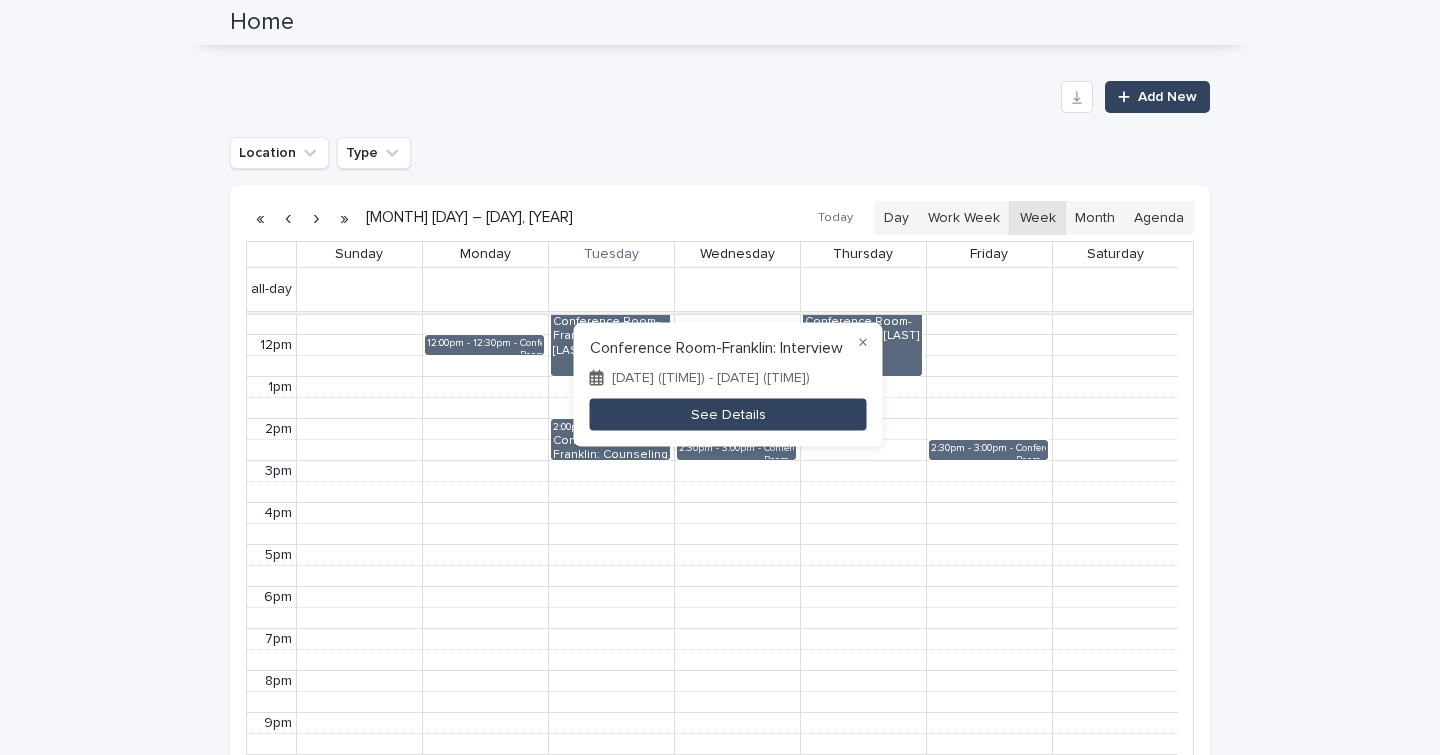 click on "See Details" at bounding box center [728, 414] 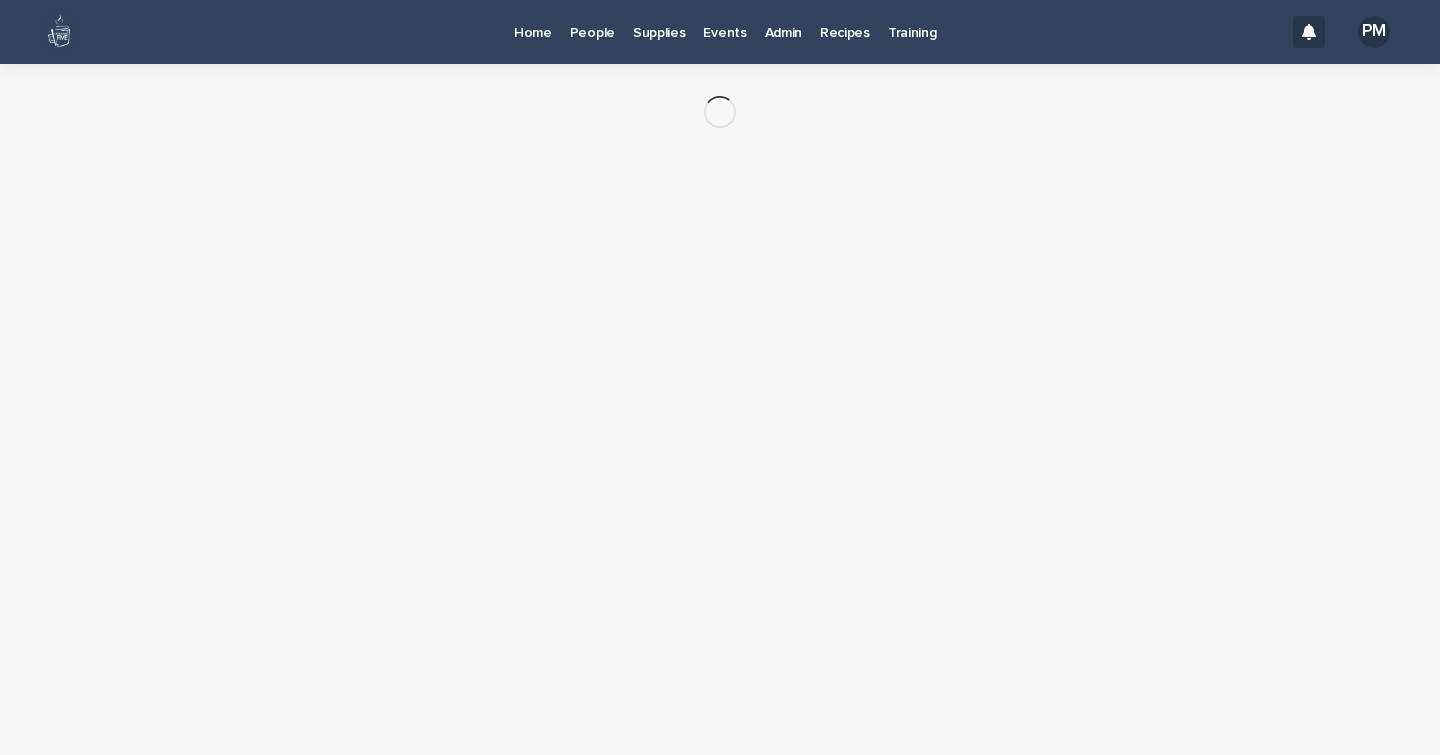 scroll, scrollTop: 0, scrollLeft: 0, axis: both 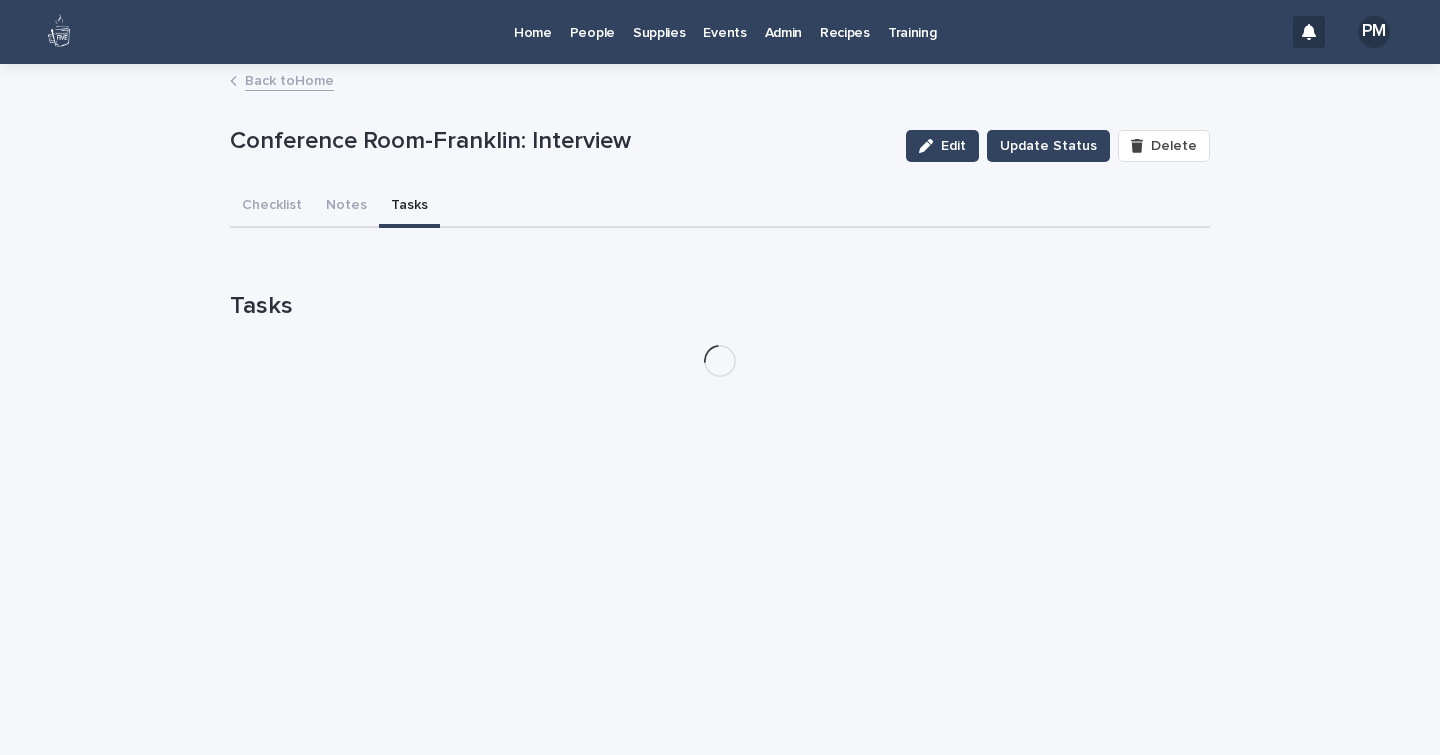 click on "Tasks" at bounding box center [409, 207] 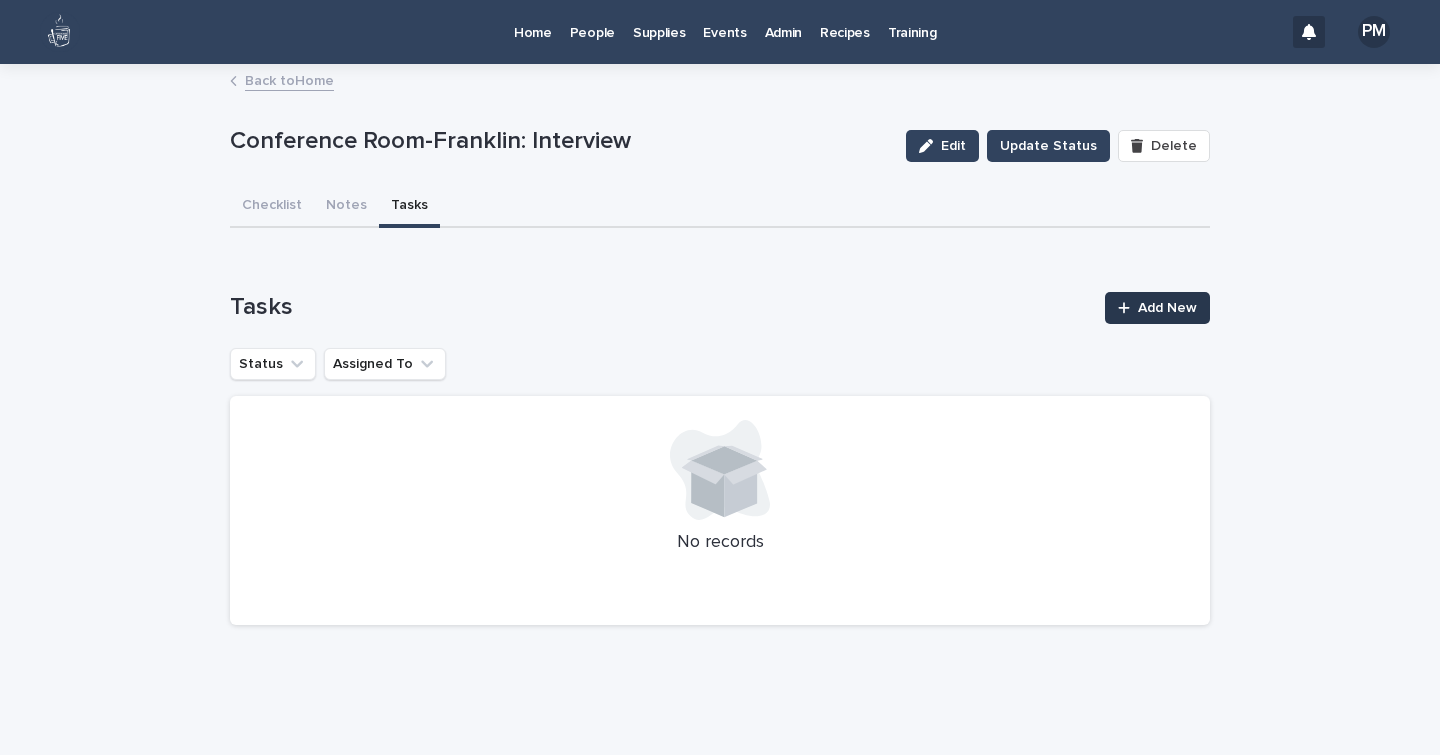 click on "Add New" at bounding box center [1167, 308] 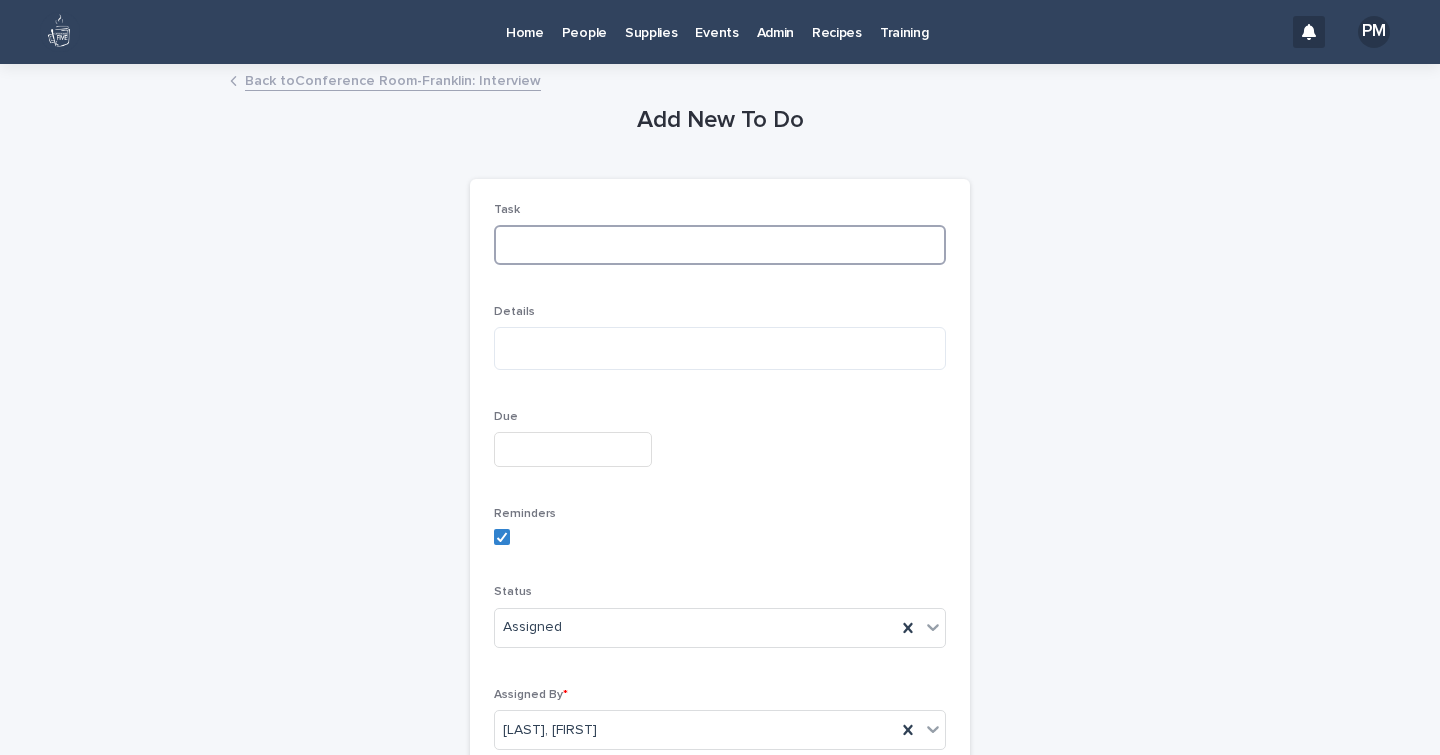 click at bounding box center (720, 245) 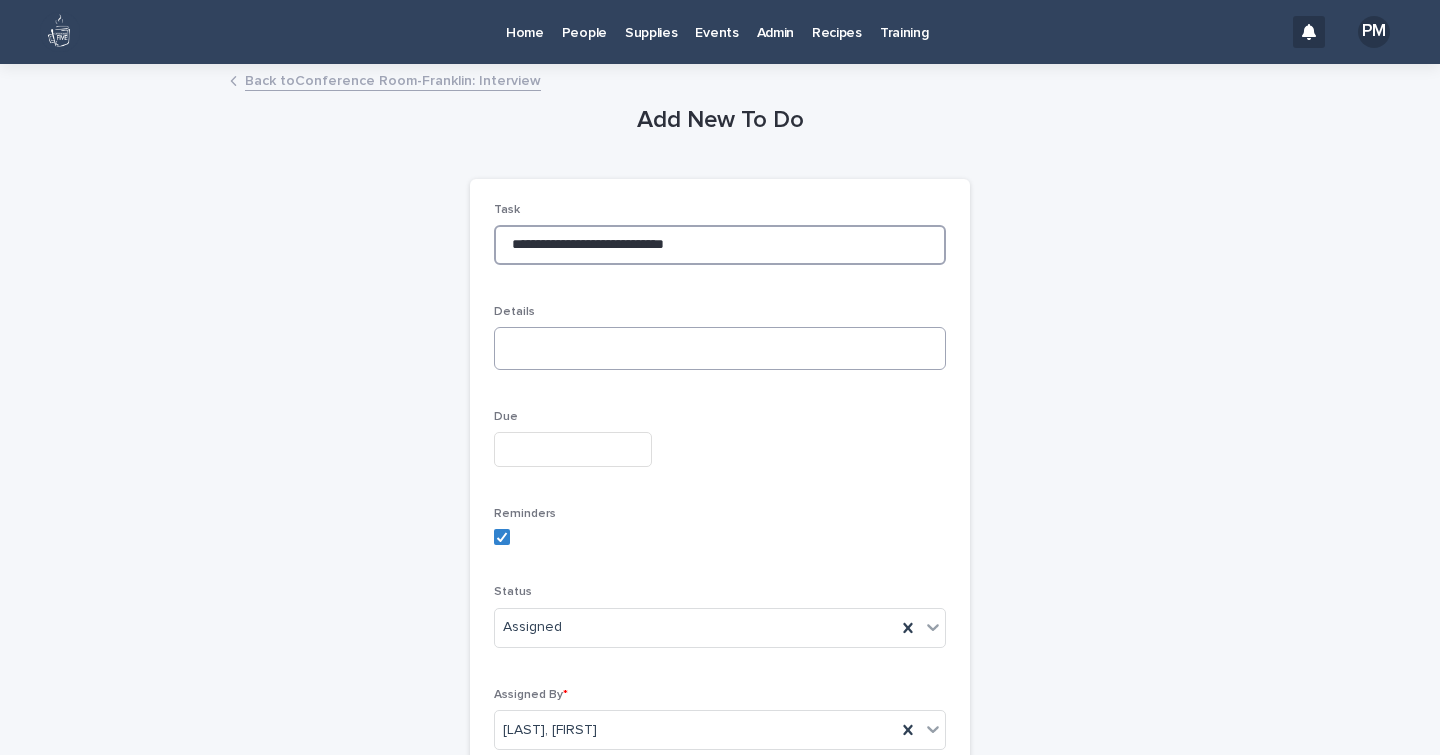 type on "**********" 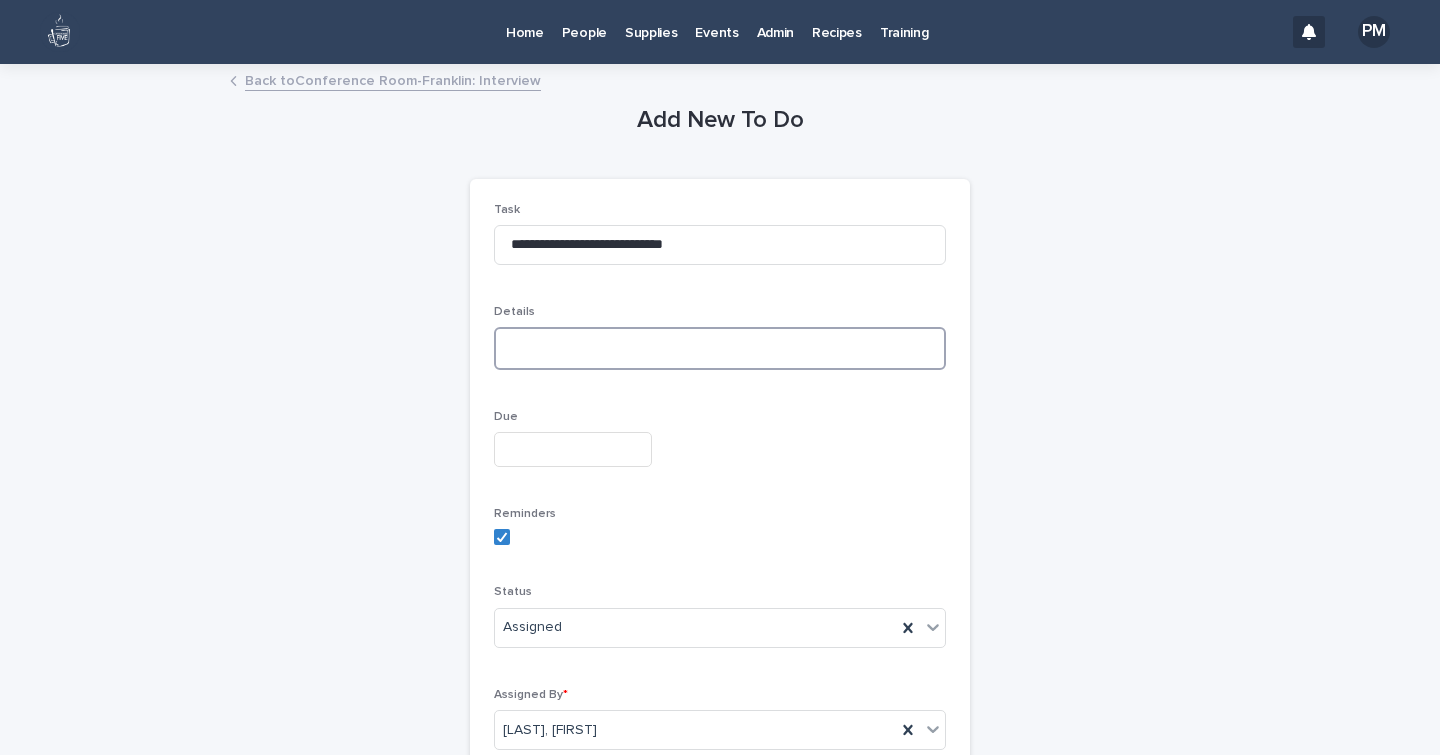 click at bounding box center [720, 348] 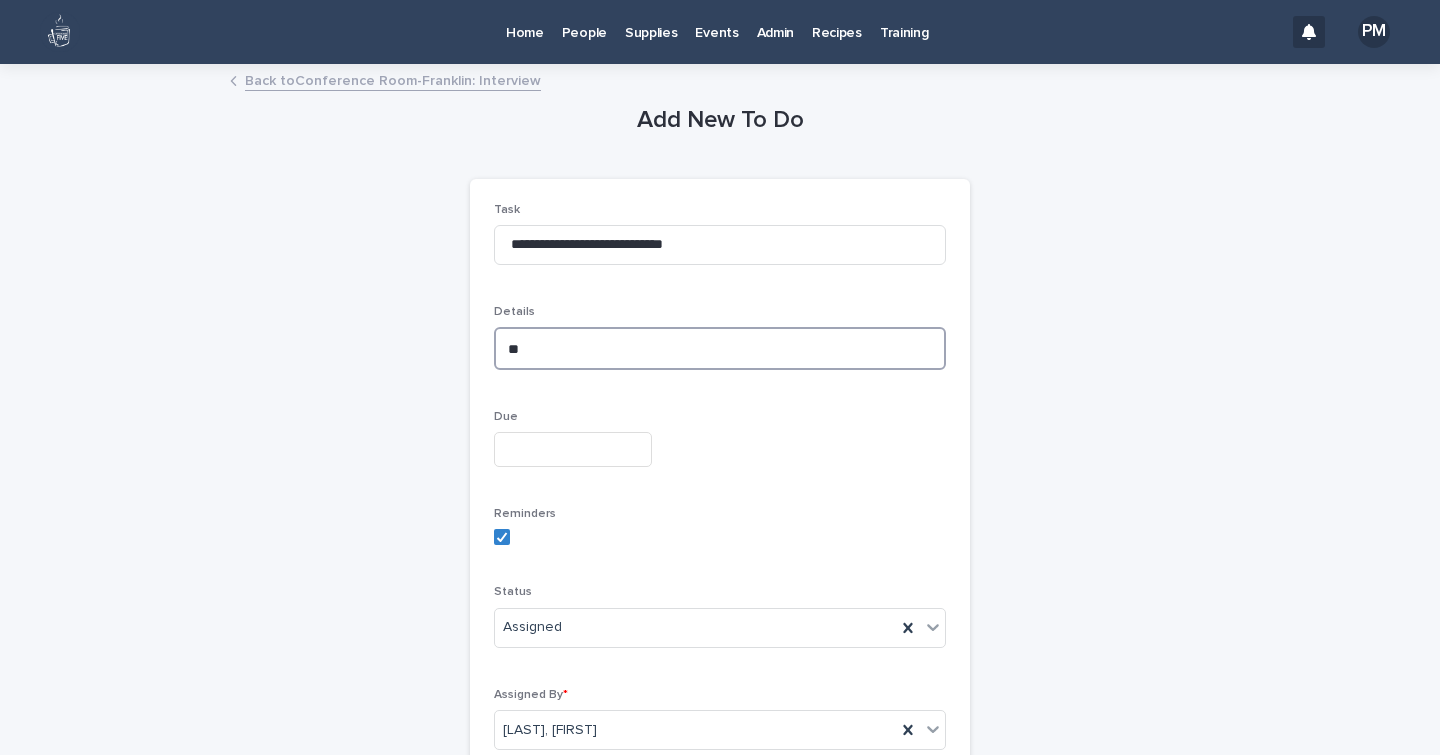 type on "*" 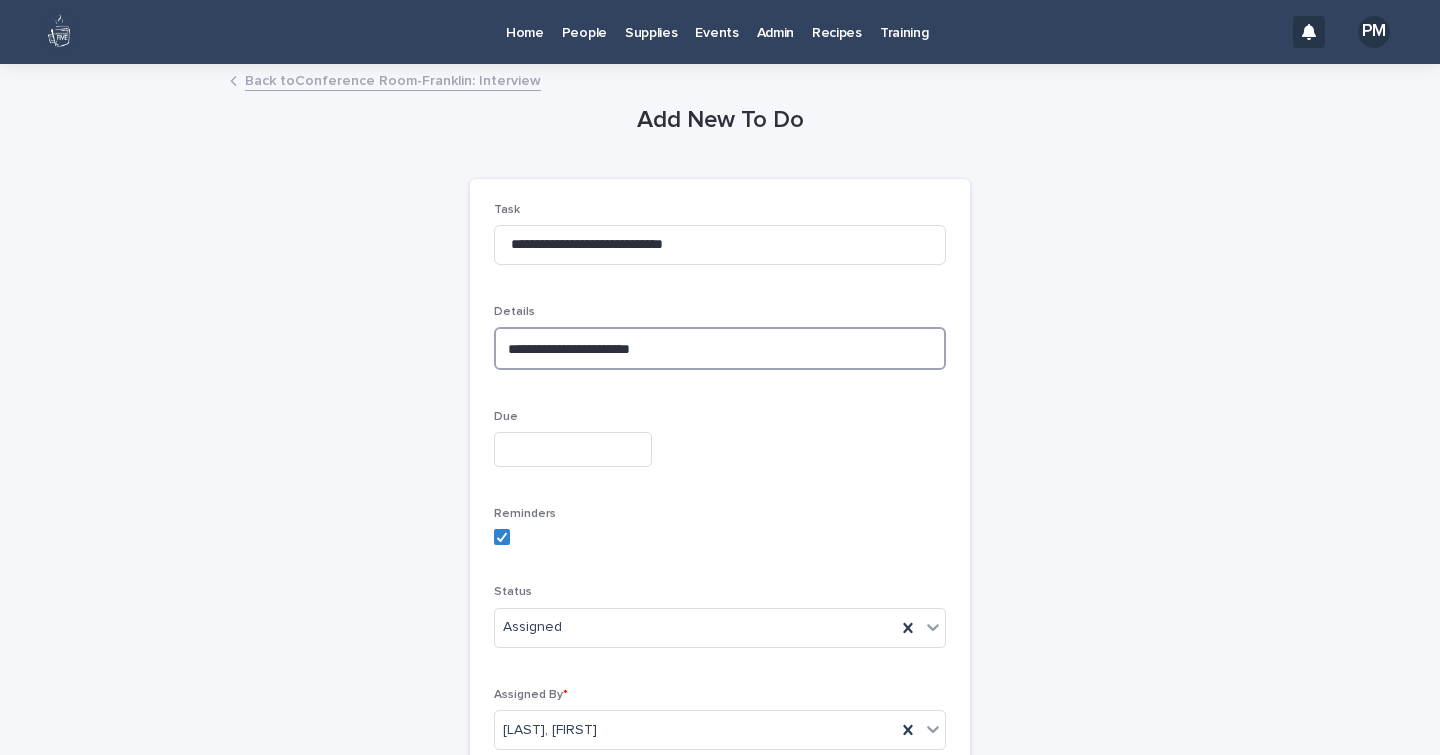 type on "**********" 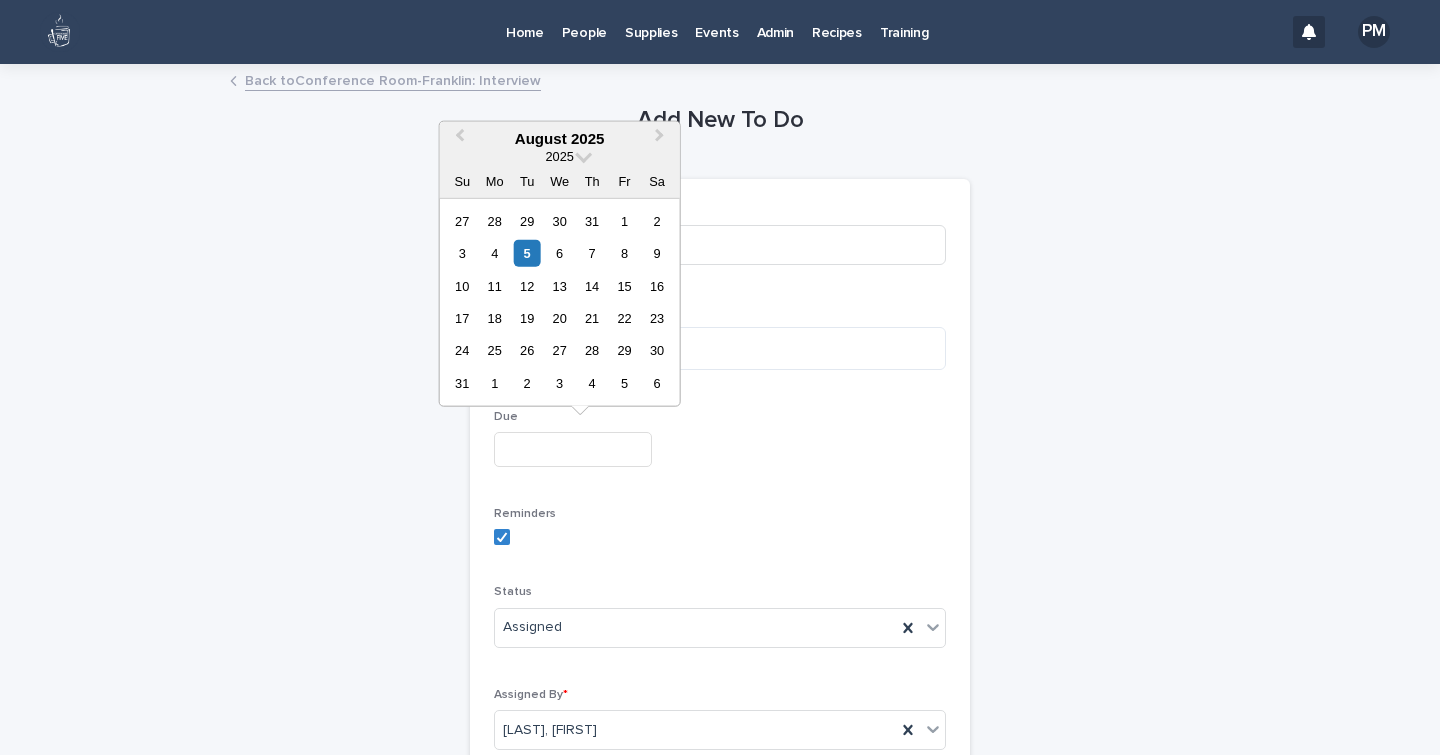 click at bounding box center [573, 449] 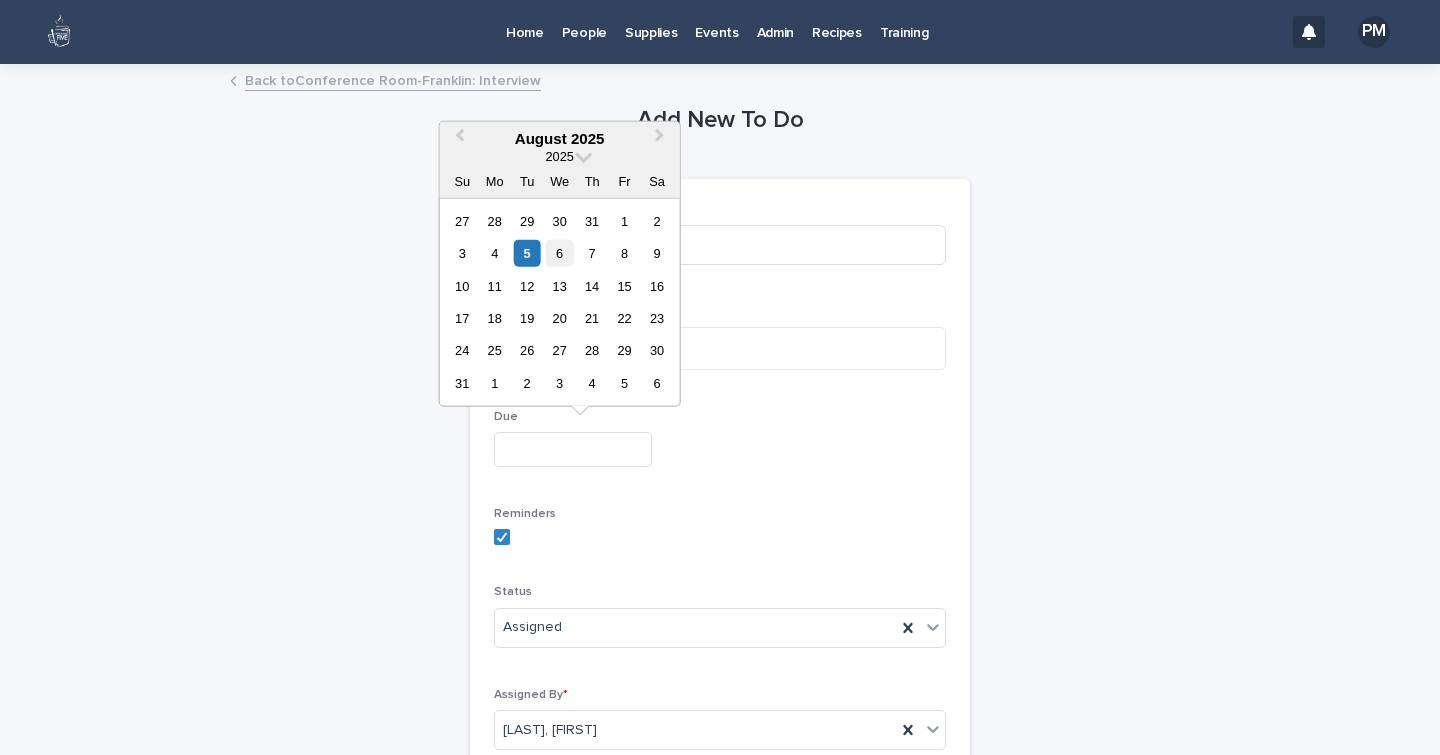 click on "6" at bounding box center [559, 253] 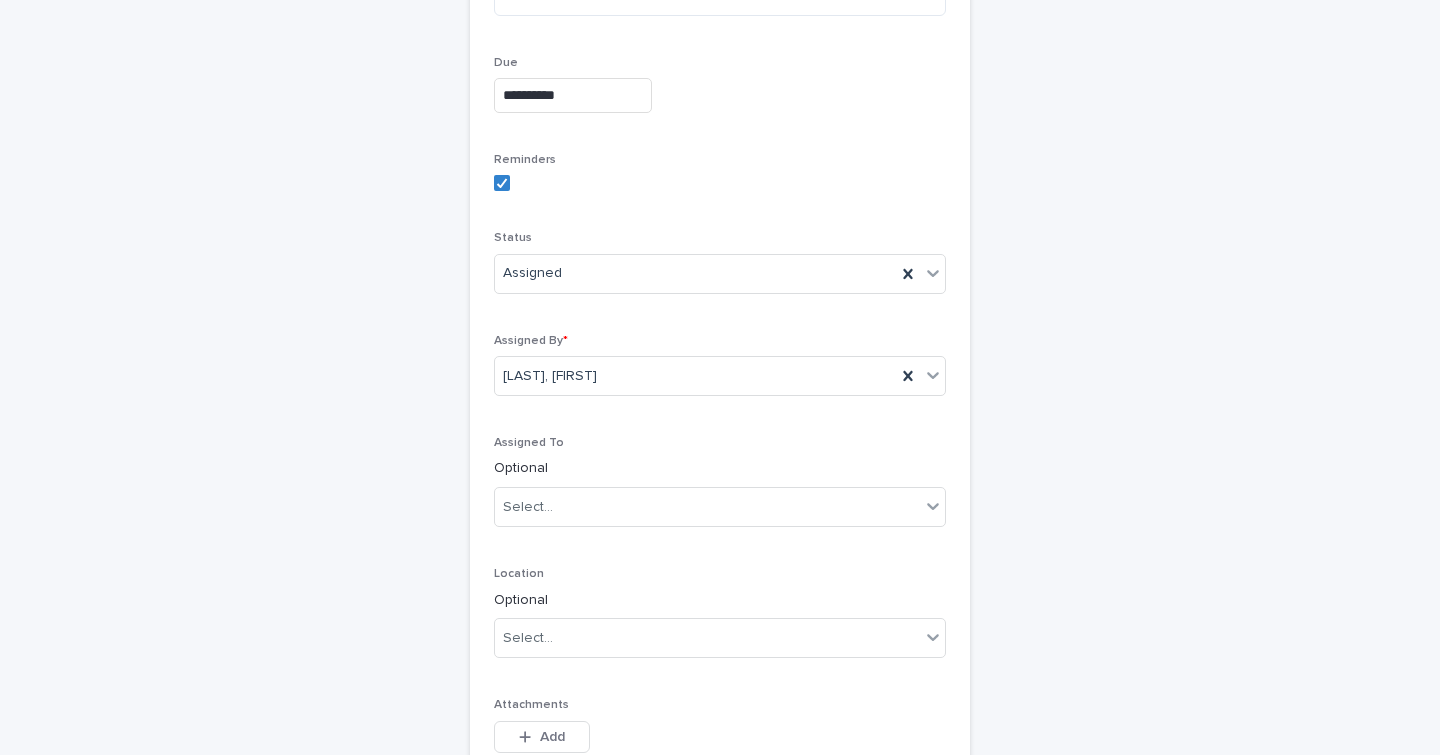 scroll, scrollTop: 369, scrollLeft: 0, axis: vertical 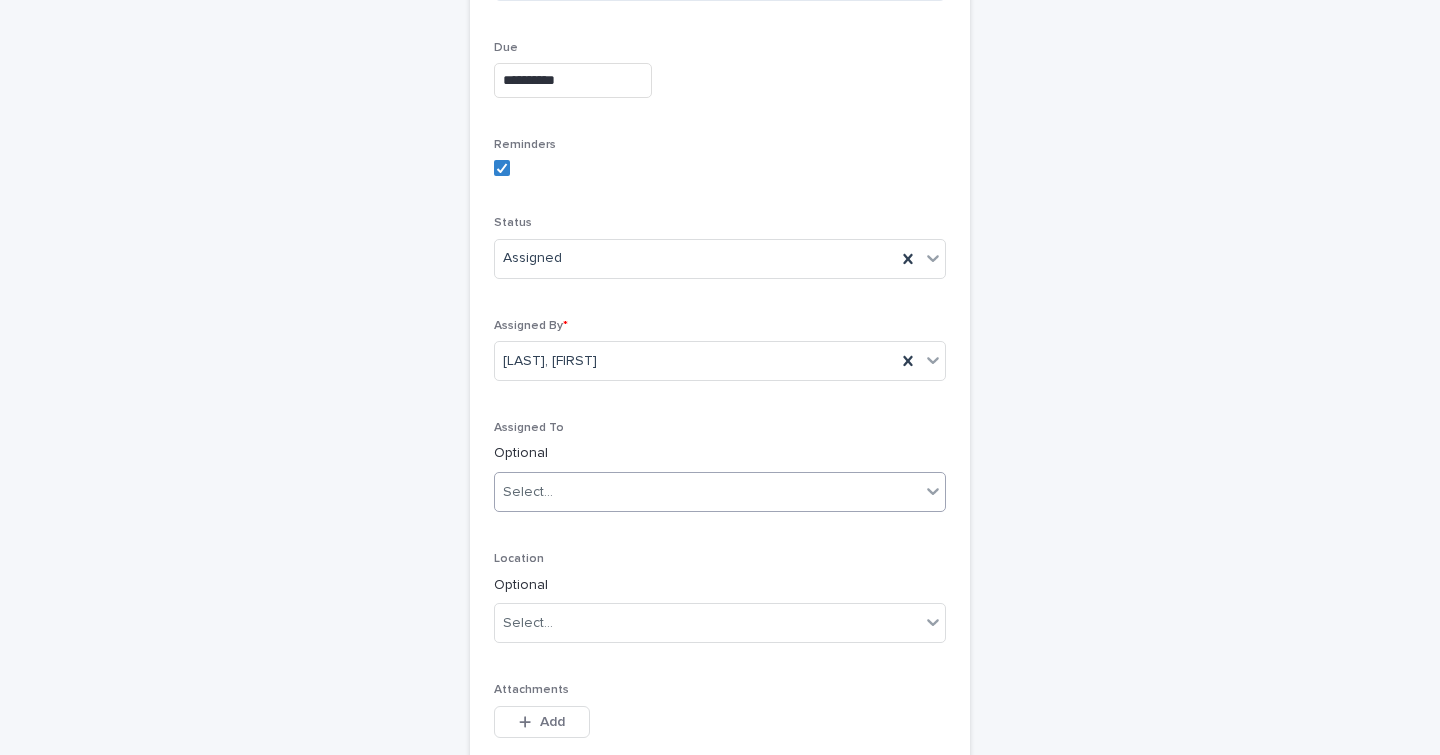 click on "Select..." at bounding box center (707, 492) 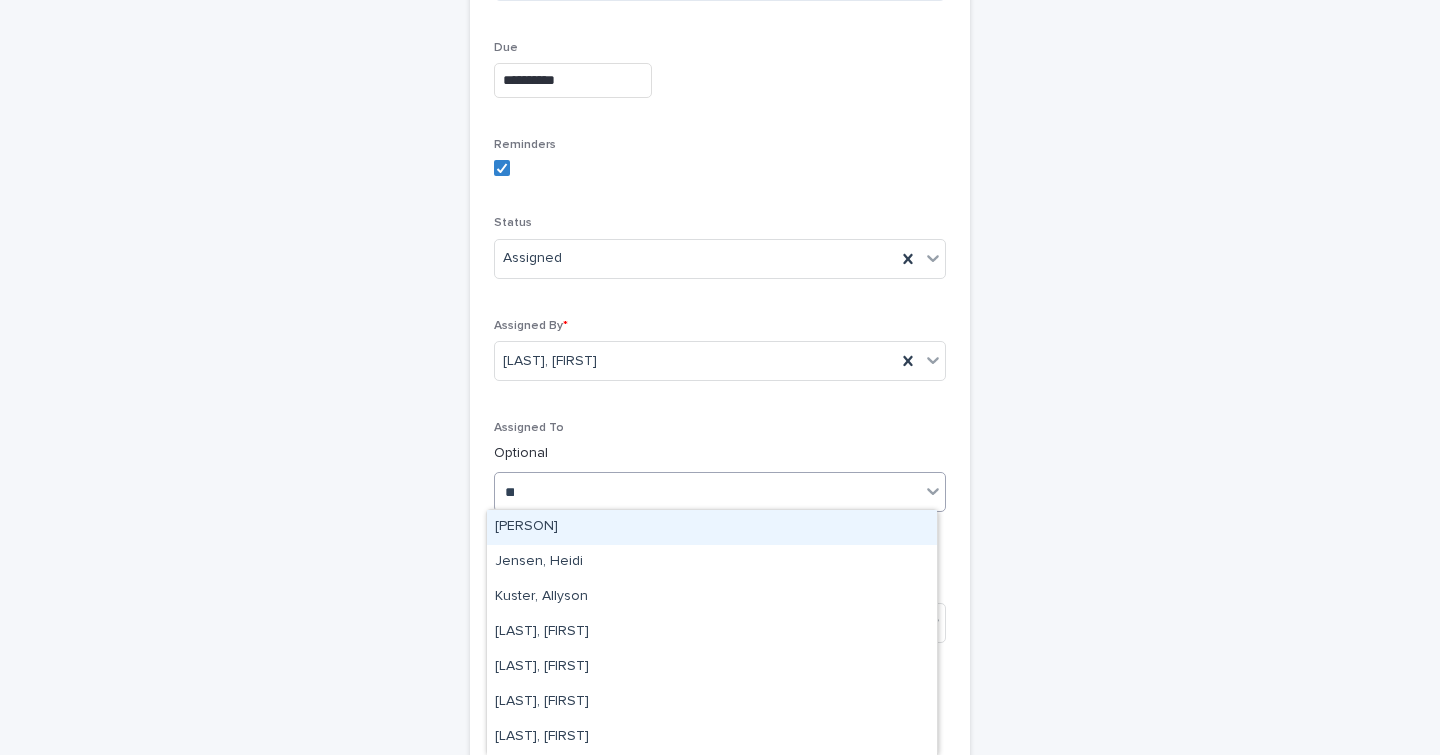 type on "***" 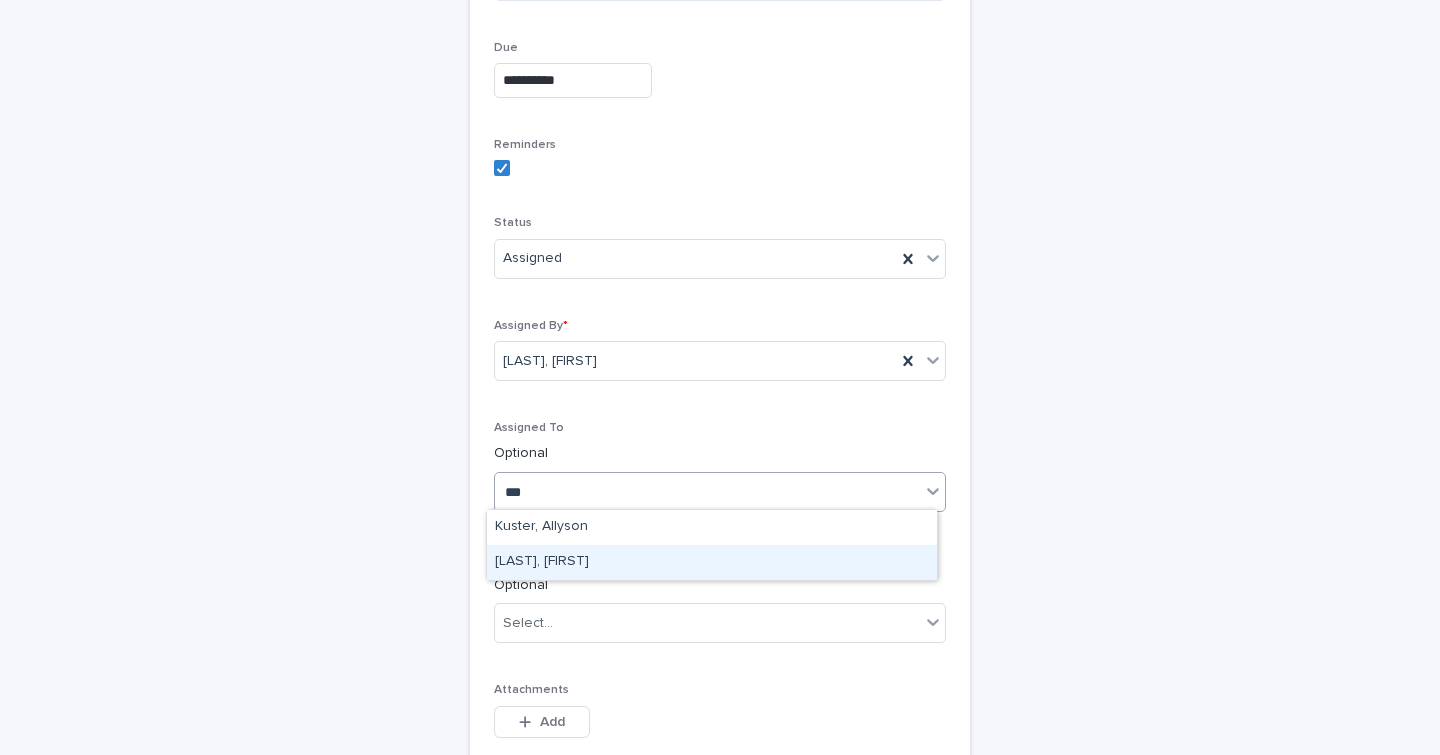 click on "McAtee, Steven" at bounding box center (712, 562) 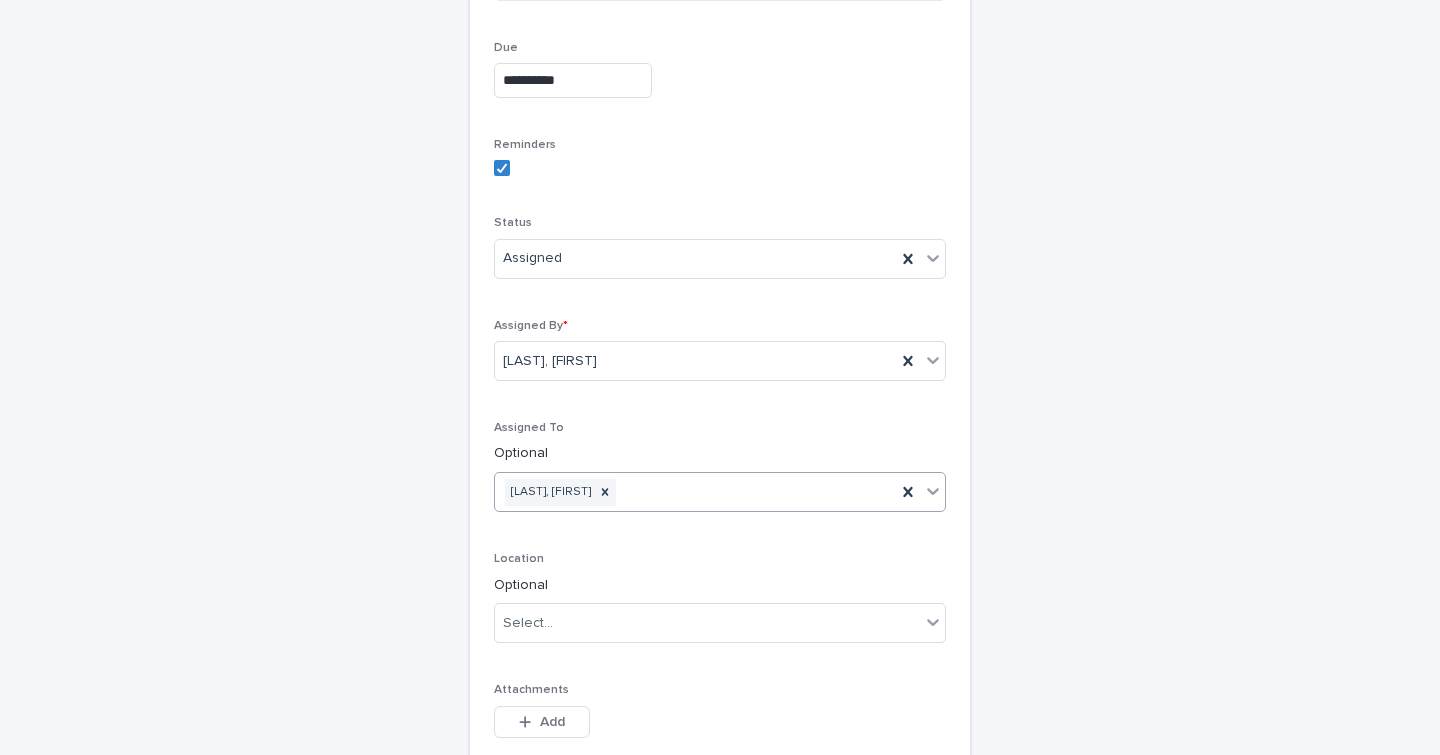 scroll, scrollTop: 544, scrollLeft: 0, axis: vertical 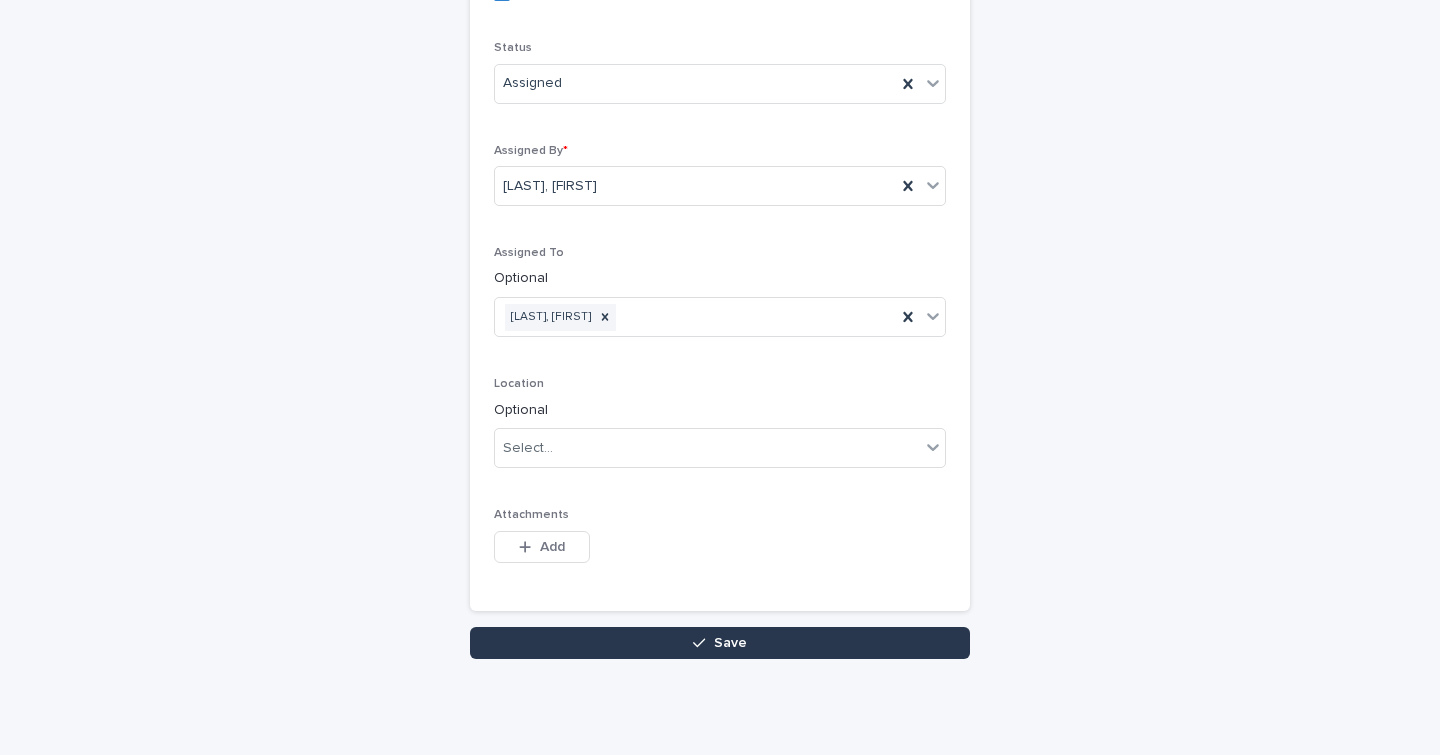 click on "Save" at bounding box center (720, 643) 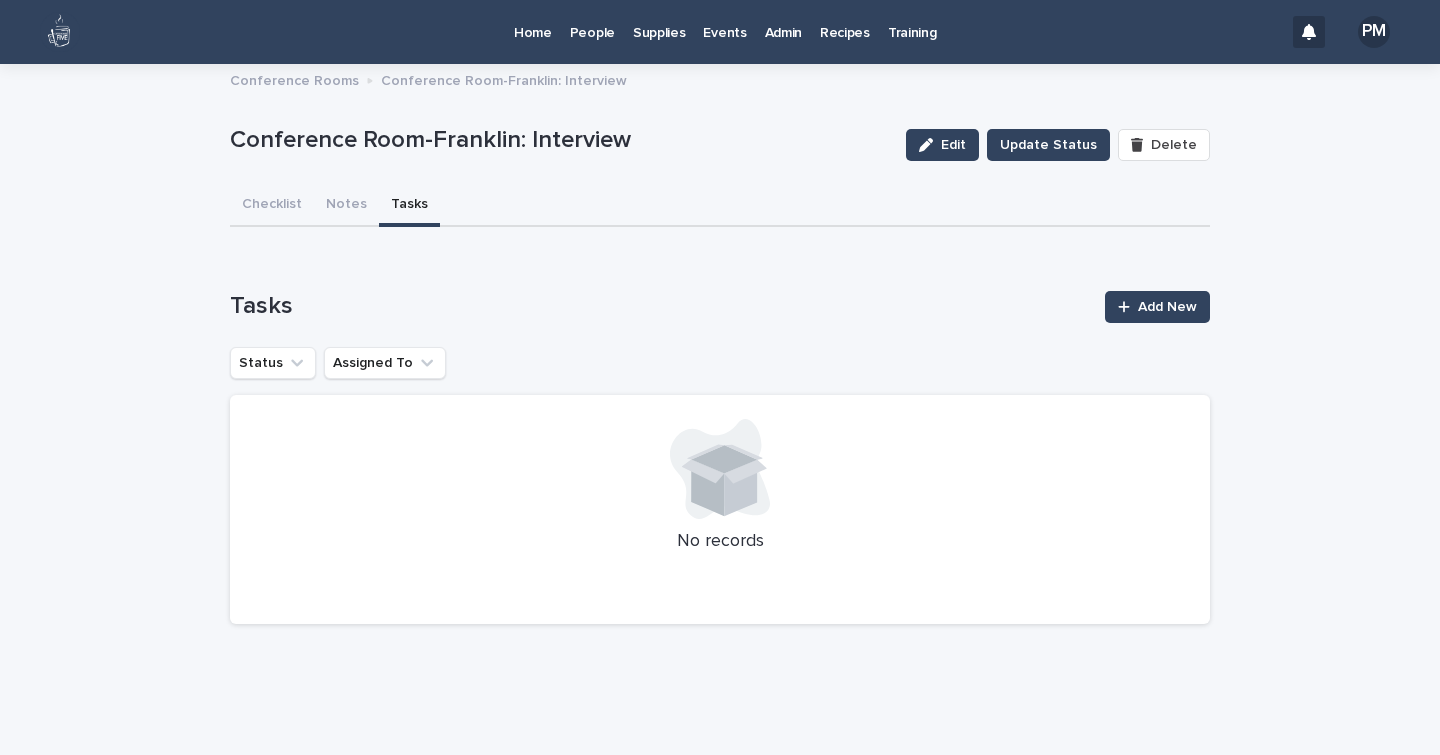 scroll, scrollTop: 0, scrollLeft: 0, axis: both 